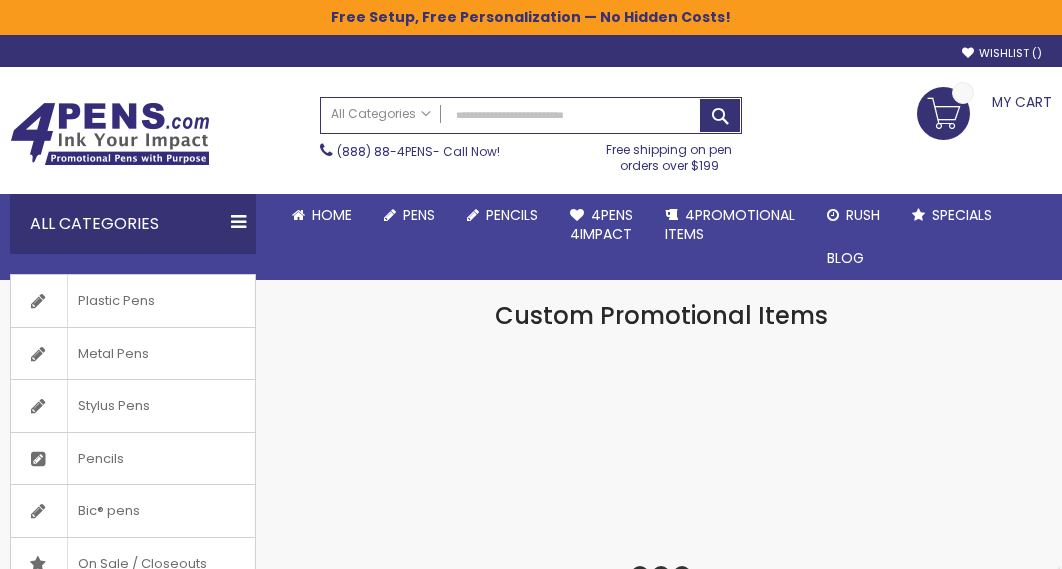 scroll, scrollTop: 0, scrollLeft: 0, axis: both 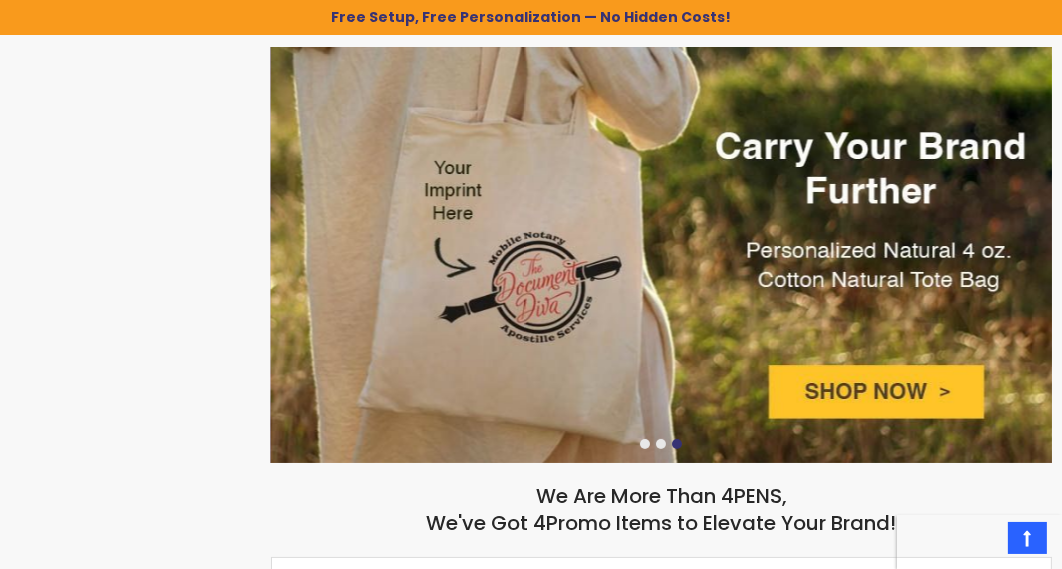 click at bounding box center (661, 255) 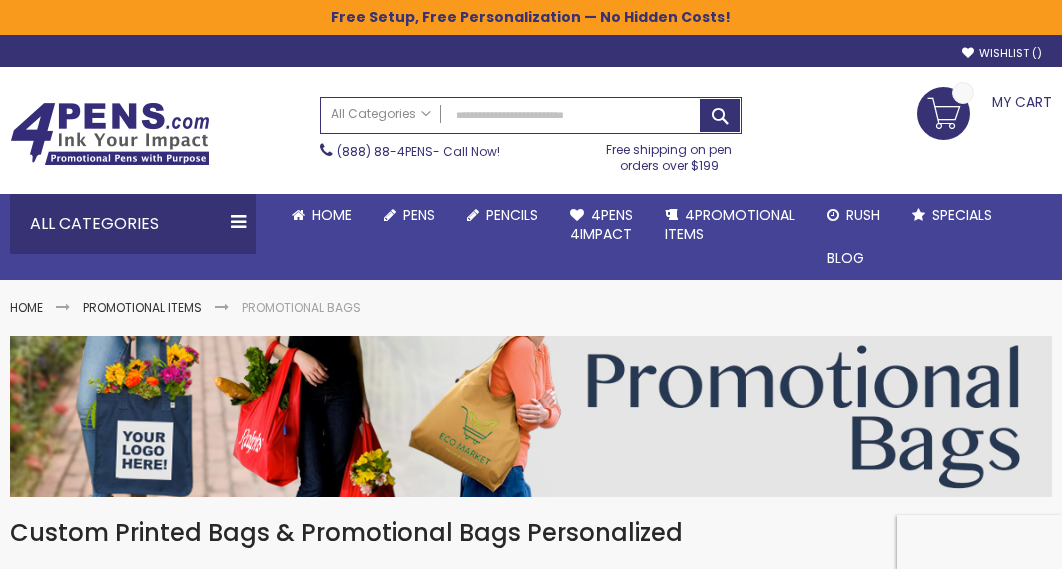 scroll, scrollTop: 0, scrollLeft: 0, axis: both 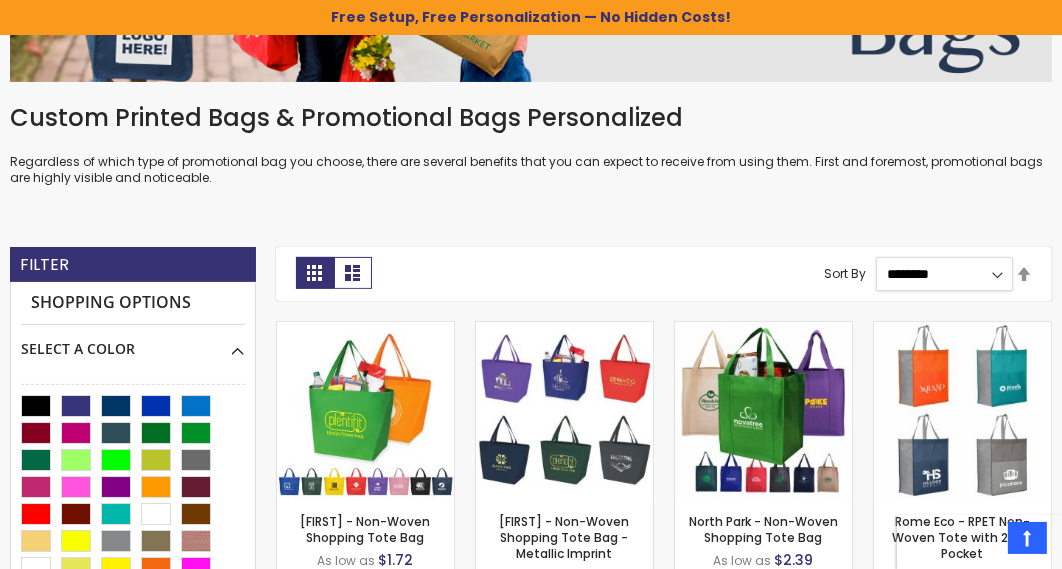 click on "**********" at bounding box center (944, 274) 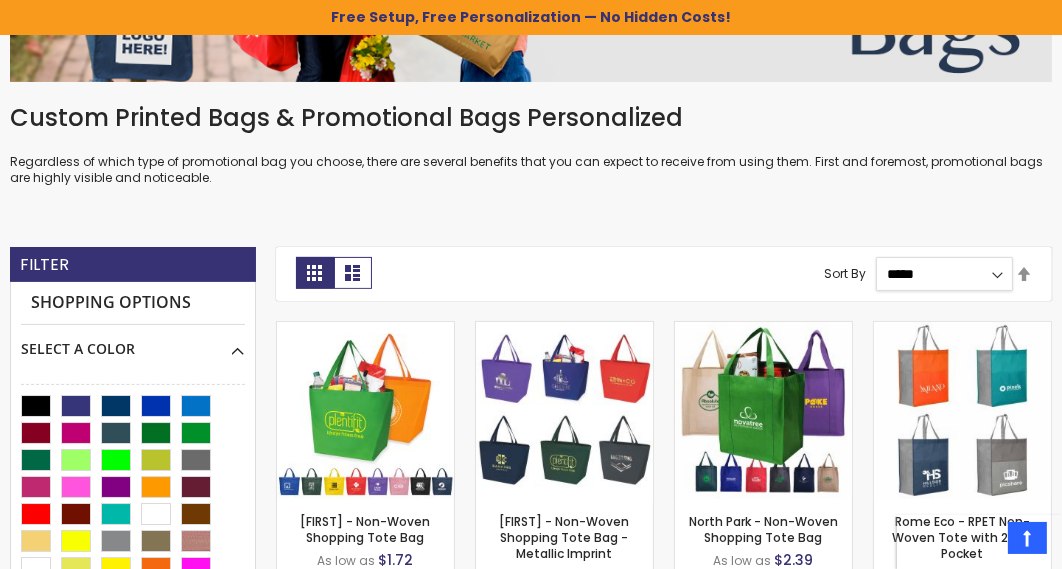 click on "**********" at bounding box center (944, 274) 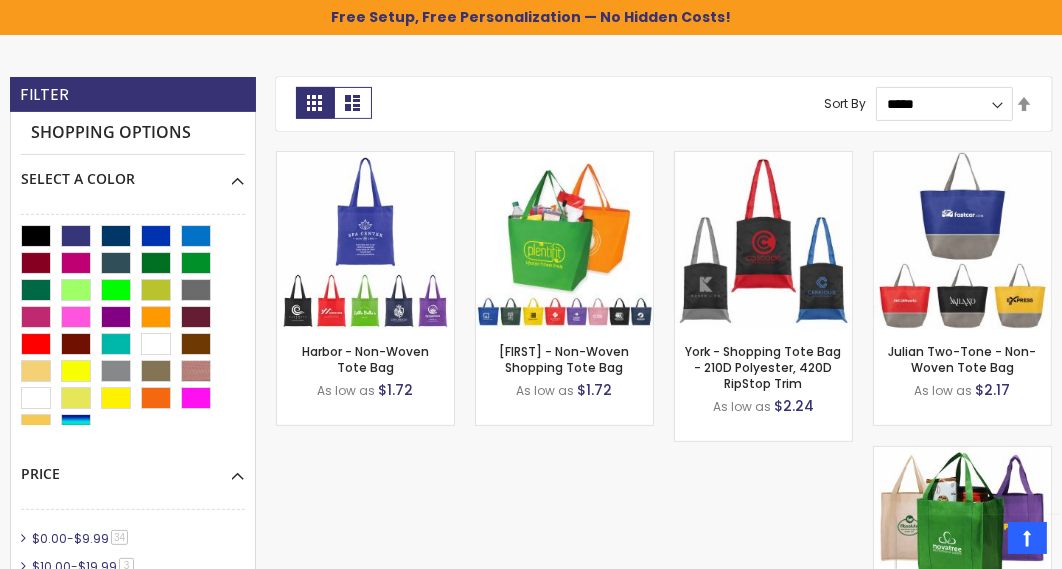 scroll, scrollTop: 586, scrollLeft: 0, axis: vertical 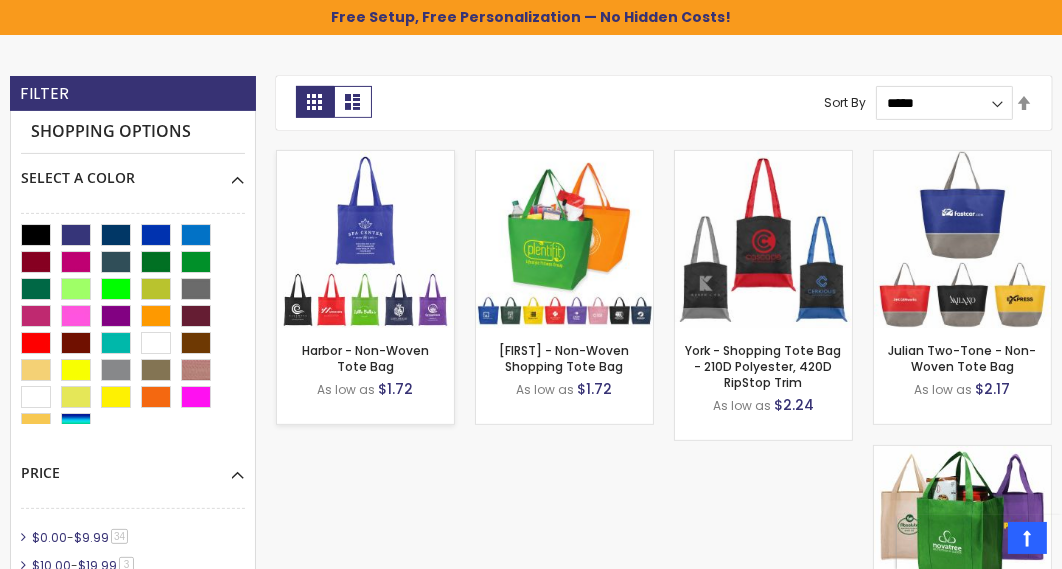 click on "-
***
+
Add to Cart" at bounding box center (365, 295) 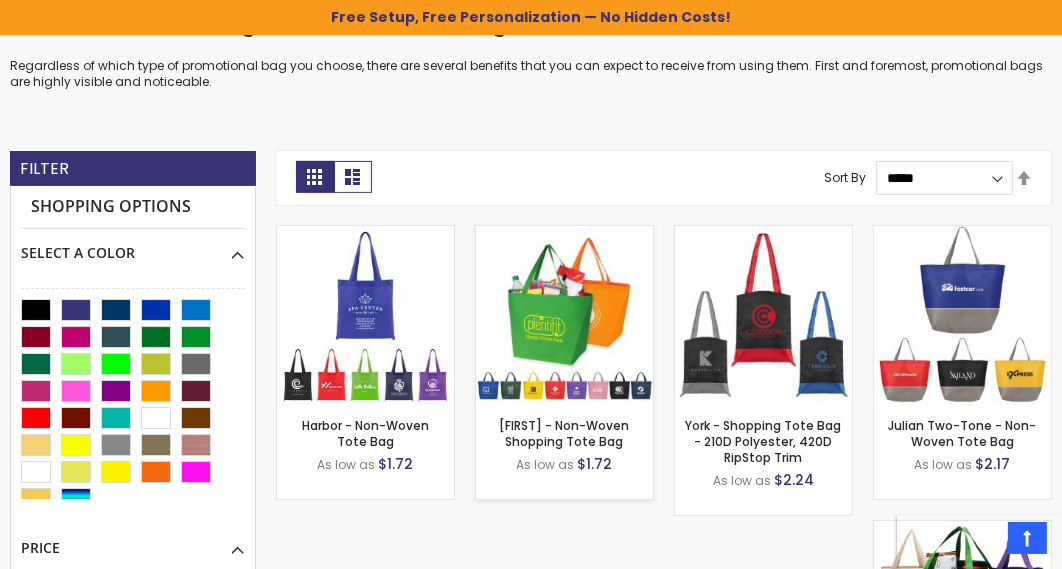 scroll, scrollTop: 515, scrollLeft: 0, axis: vertical 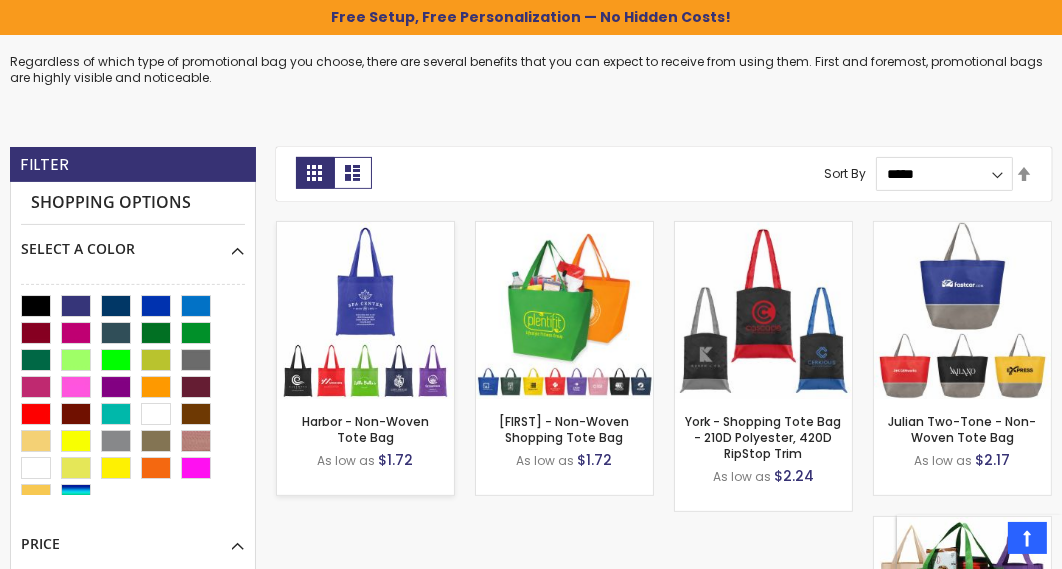 click at bounding box center [365, 310] 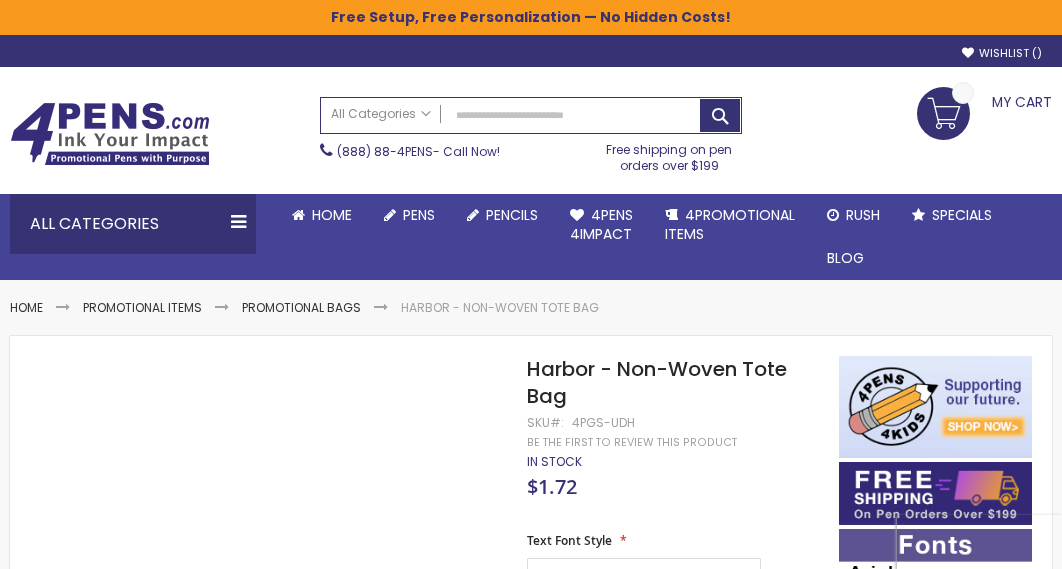 scroll, scrollTop: 0, scrollLeft: 0, axis: both 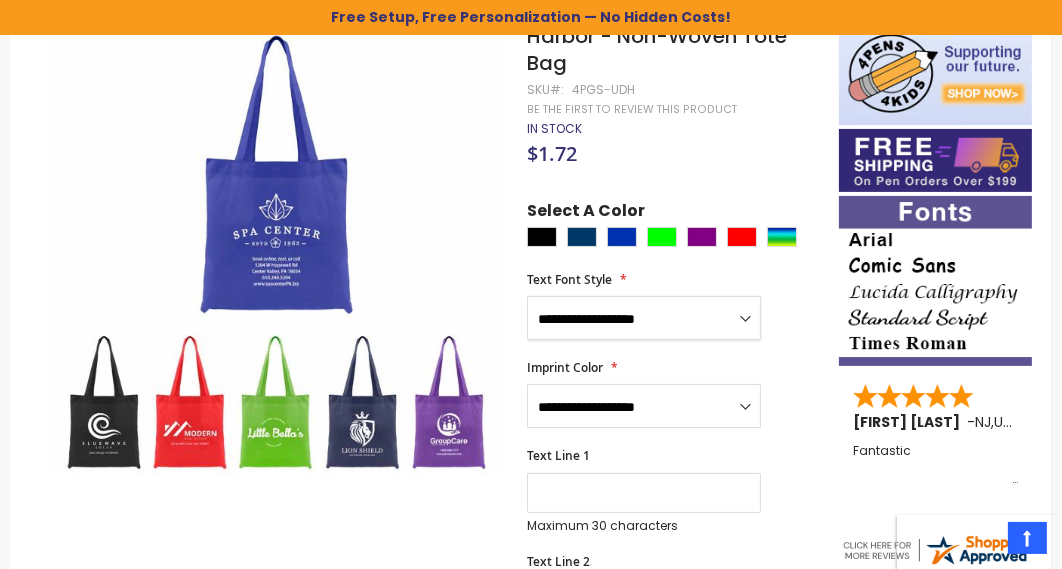 click on "**********" at bounding box center (644, 318) 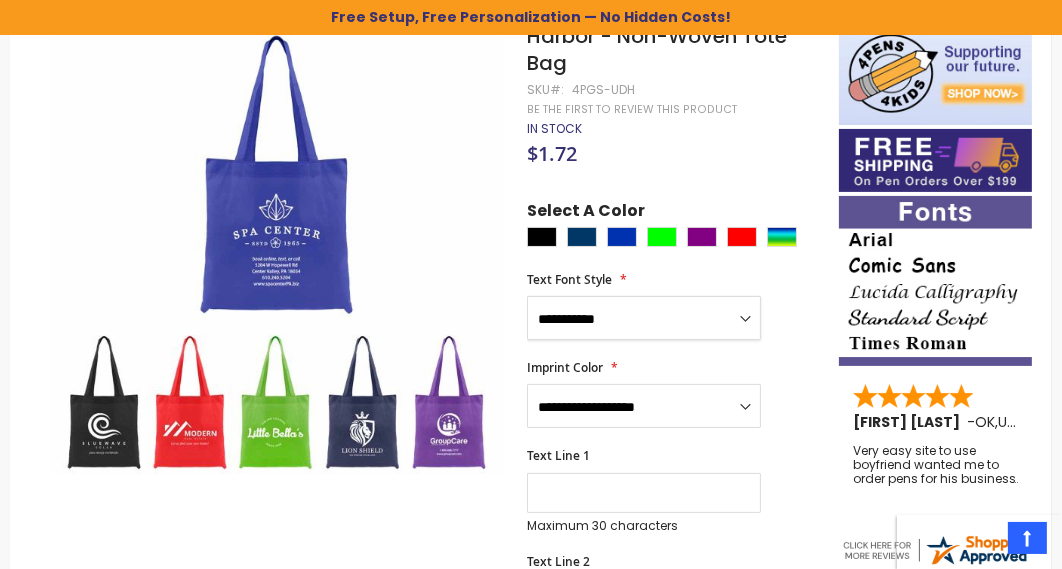 click on "**********" at bounding box center (644, 318) 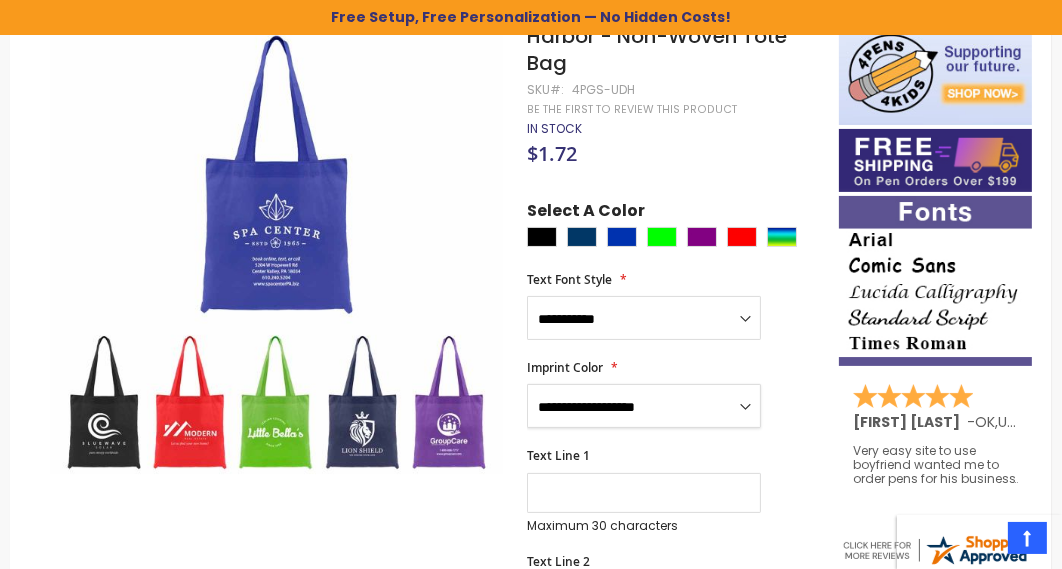 click on "**********" at bounding box center [644, 406] 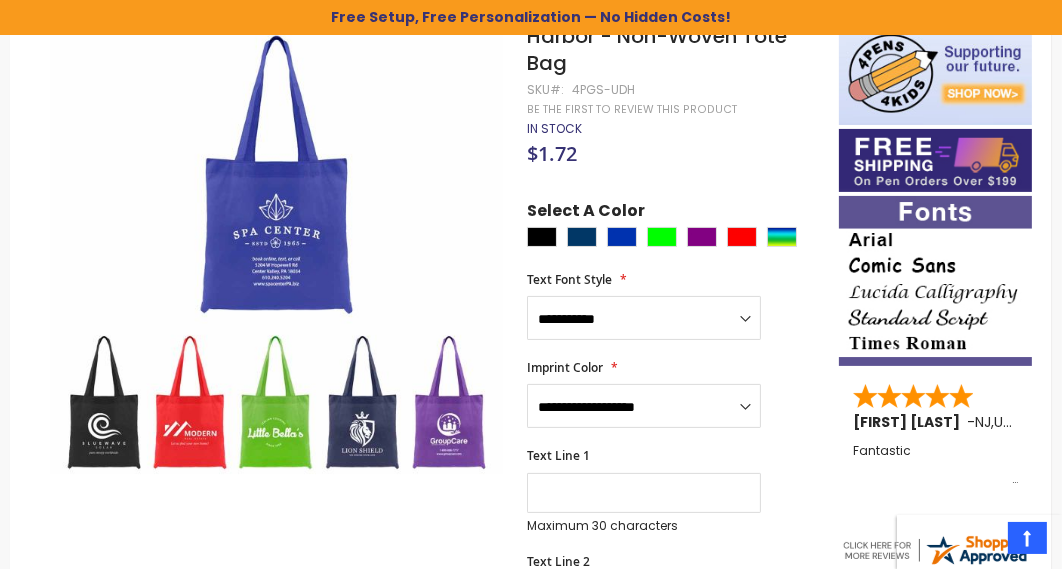 click on "Text Line 1
Maximum 30 characters                 (30 remaining)" at bounding box center (673, 490) 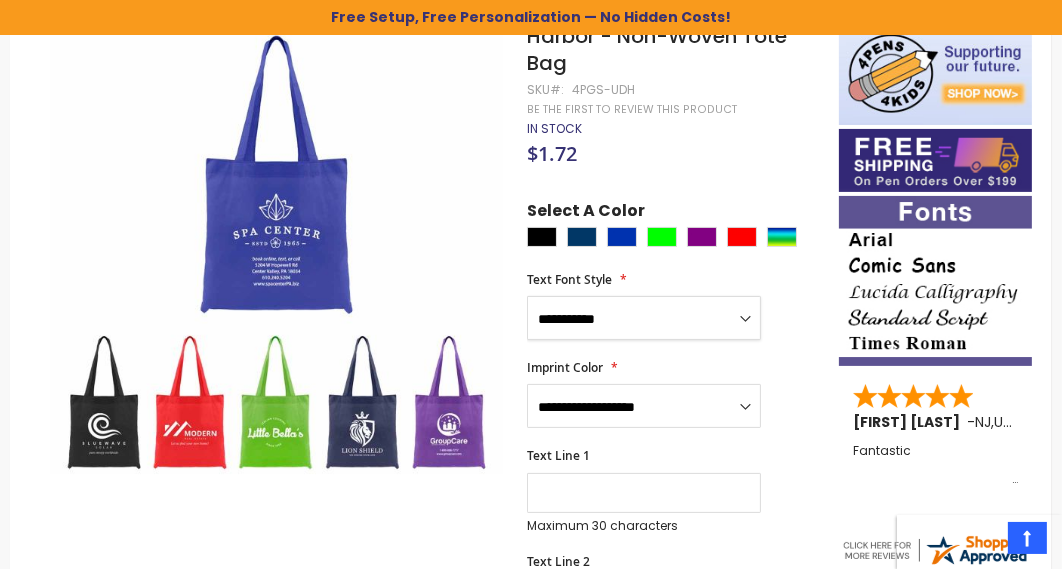 click on "**********" at bounding box center (644, 318) 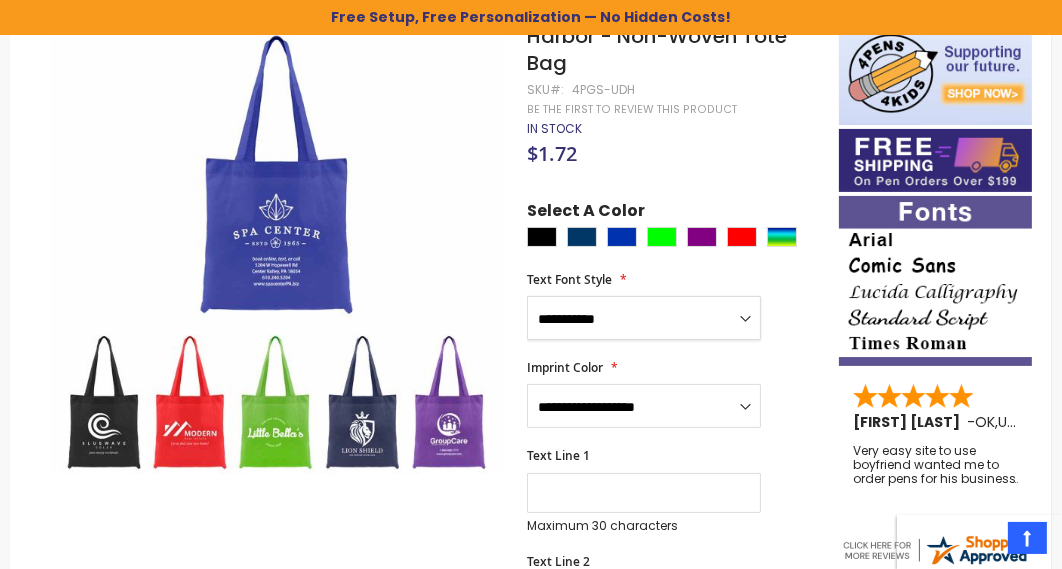 click on "**********" at bounding box center [644, 318] 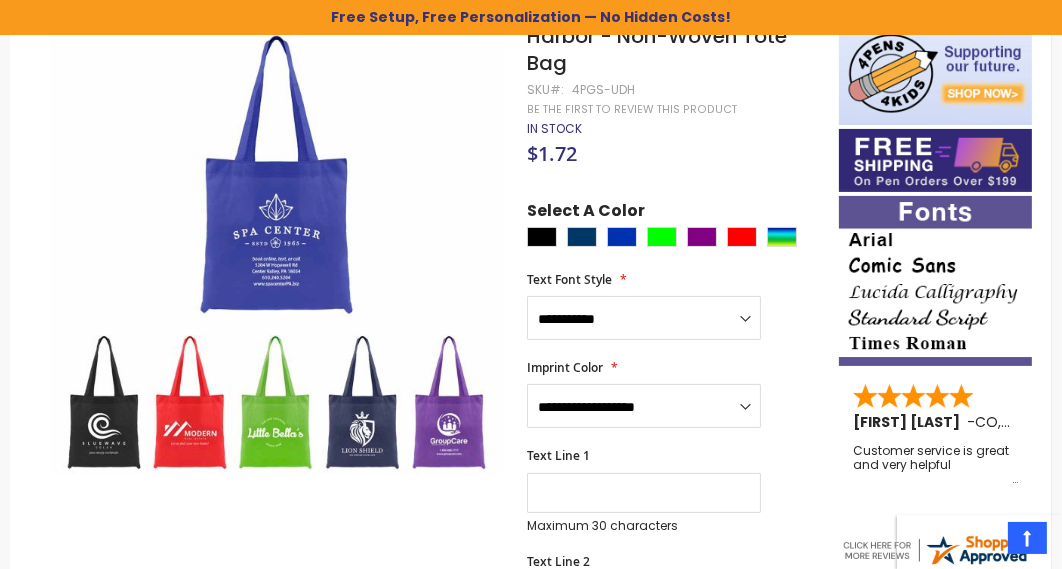 click at bounding box center (935, 280) 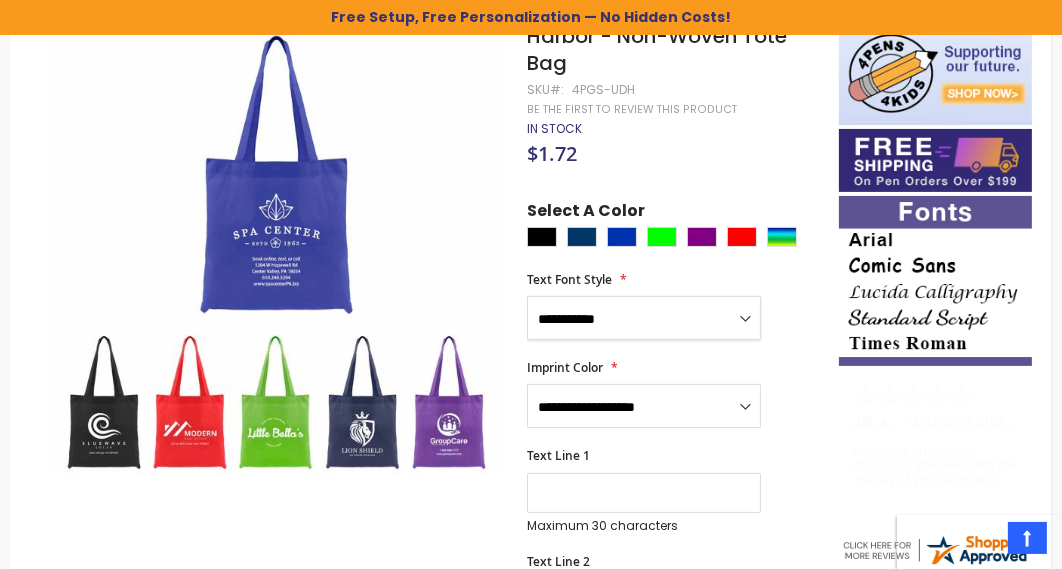 click on "**********" at bounding box center [644, 318] 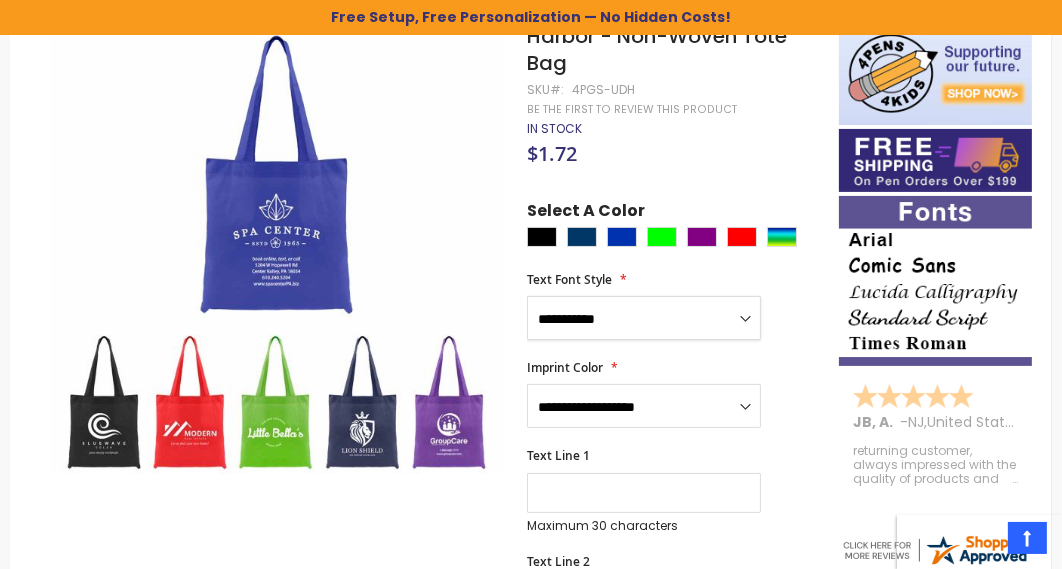 select on "*****" 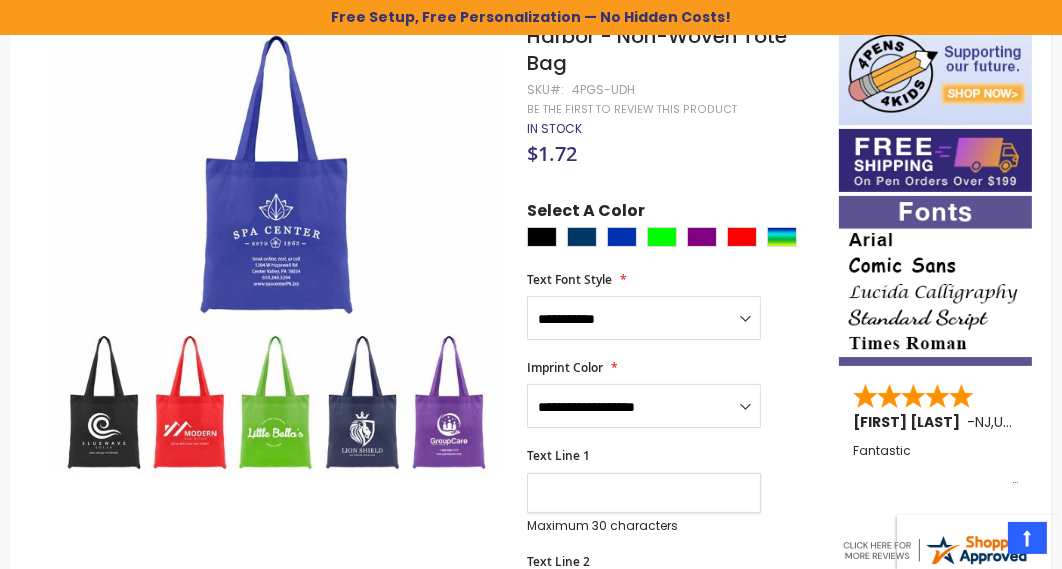 click on "Text Line 1" at bounding box center (644, 493) 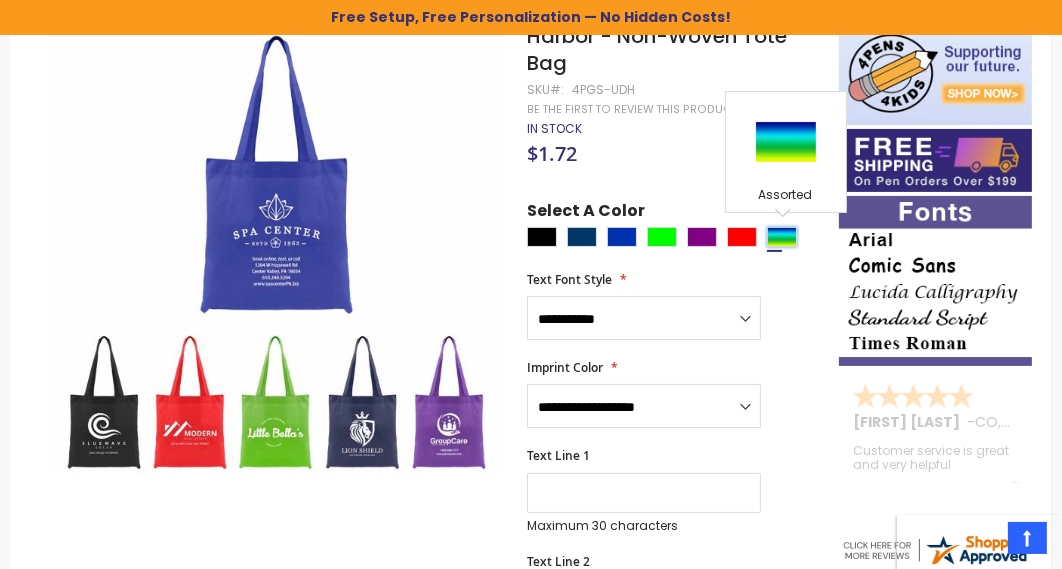 click at bounding box center [782, 237] 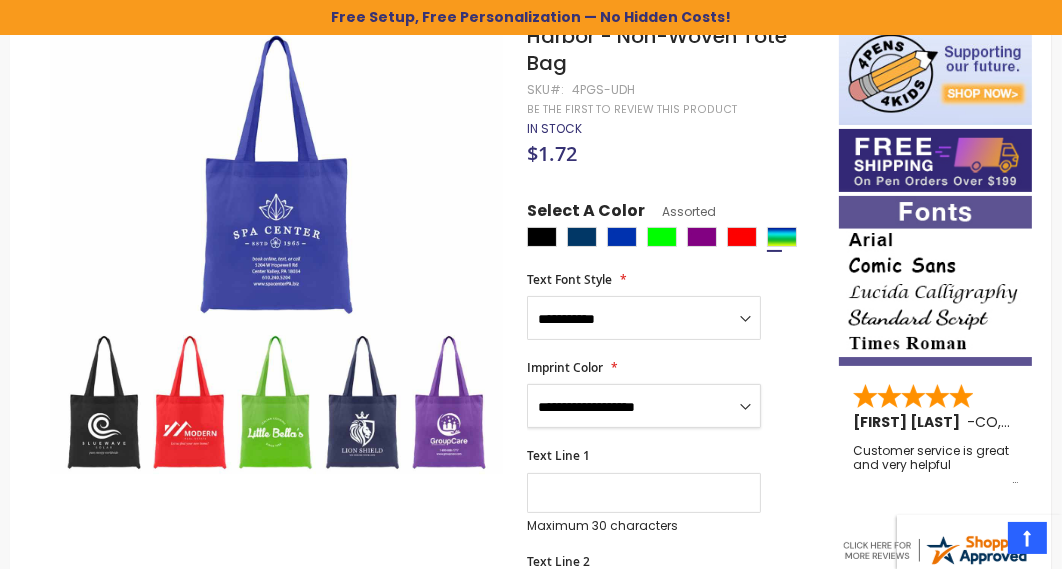 click on "**********" at bounding box center (644, 406) 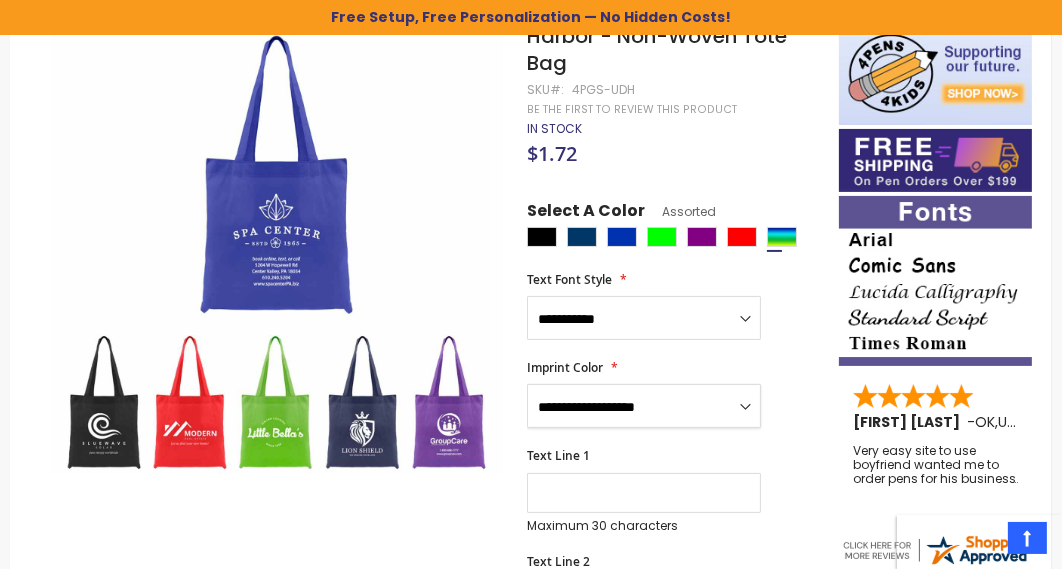 select on "*****" 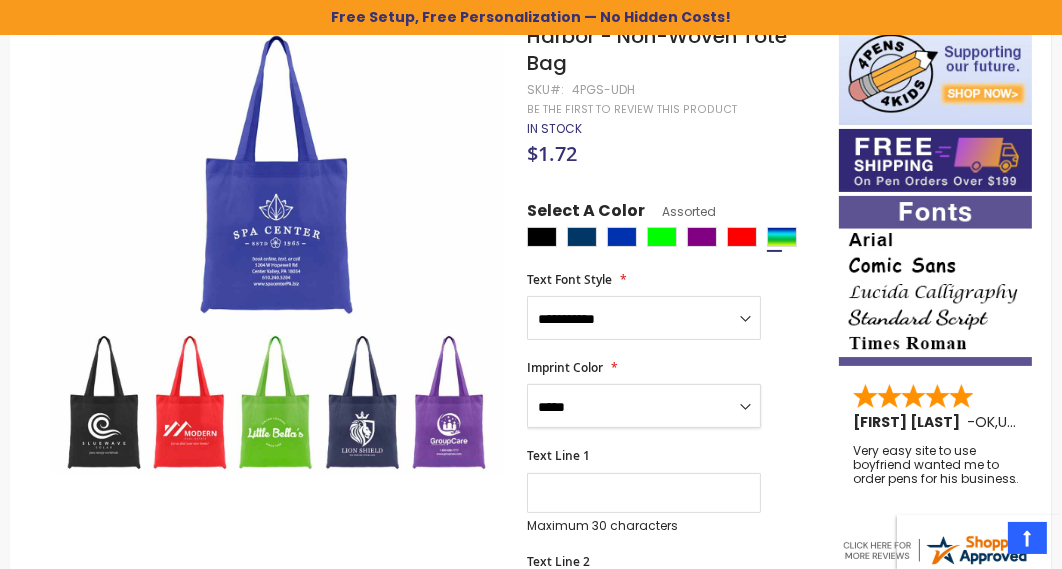 click on "**********" at bounding box center [644, 406] 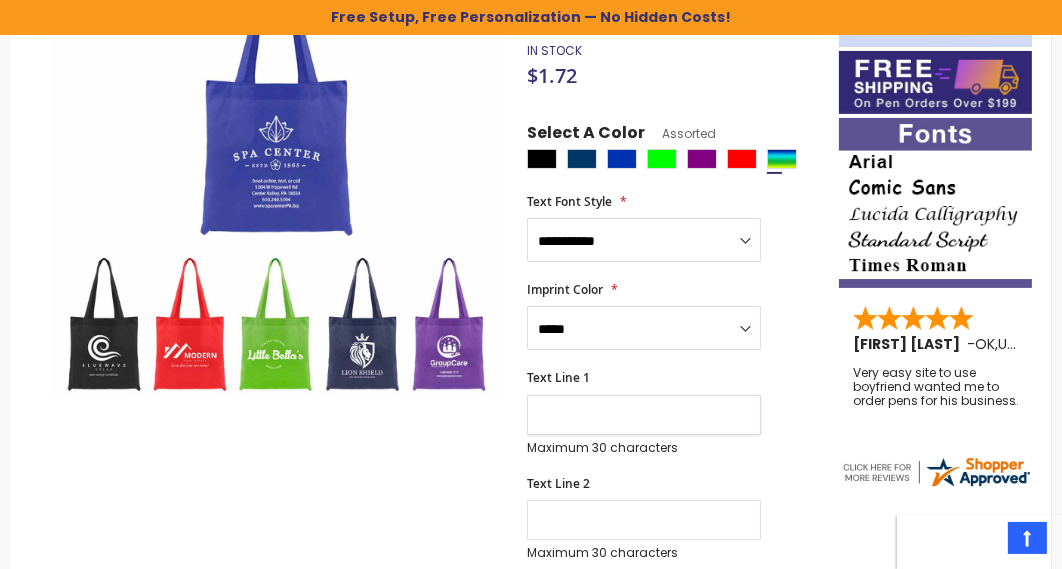 click on "Text Line 1" at bounding box center [644, 415] 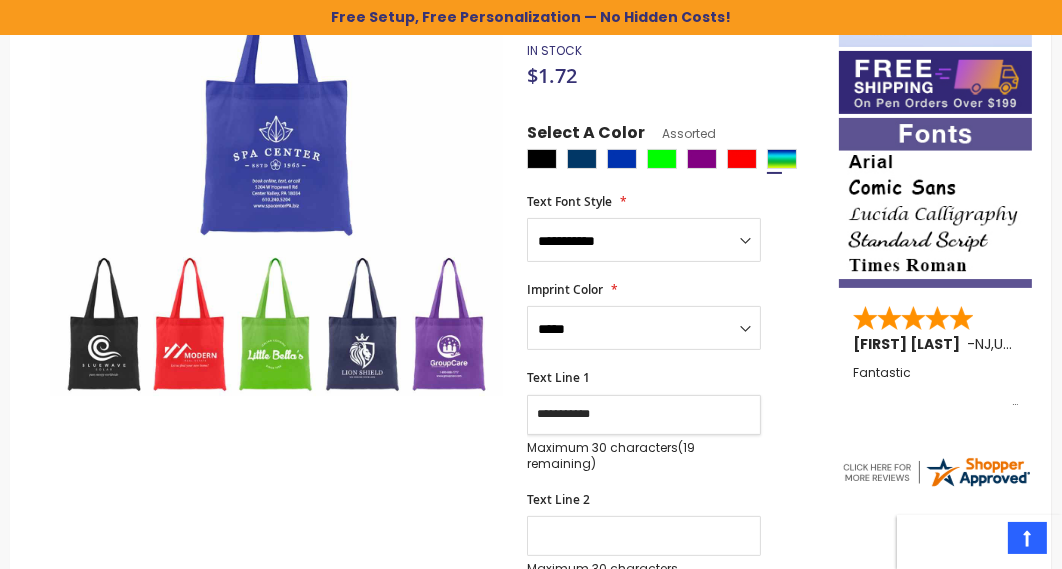 type on "**********" 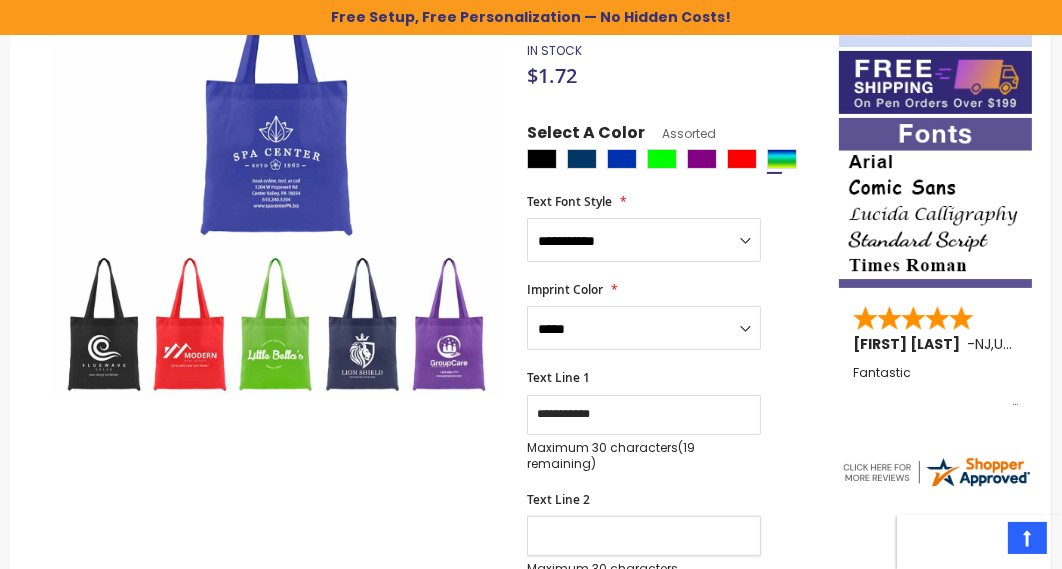click on "Text Line 2" at bounding box center (644, 536) 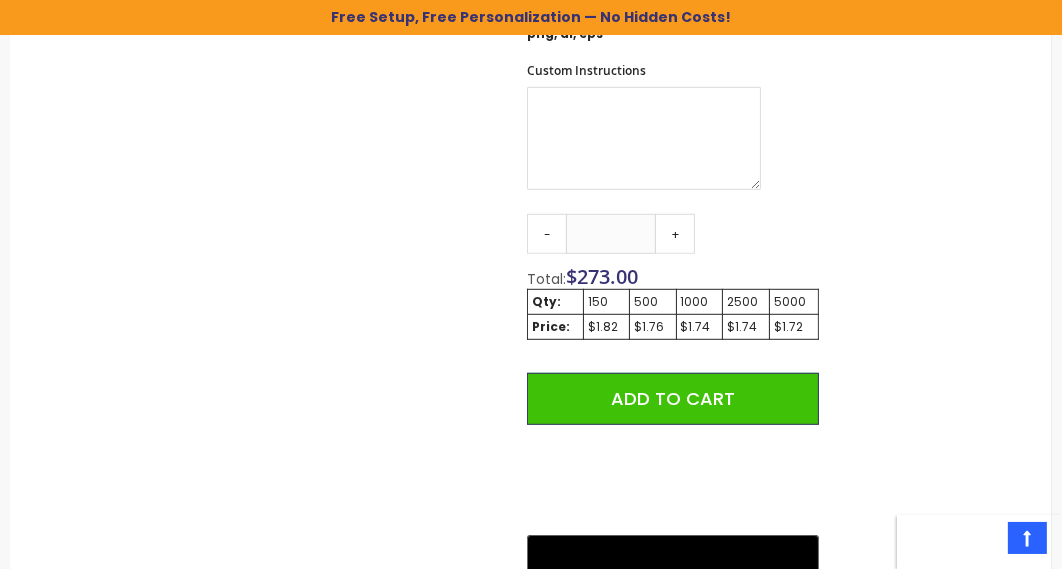 scroll, scrollTop: 1187, scrollLeft: 0, axis: vertical 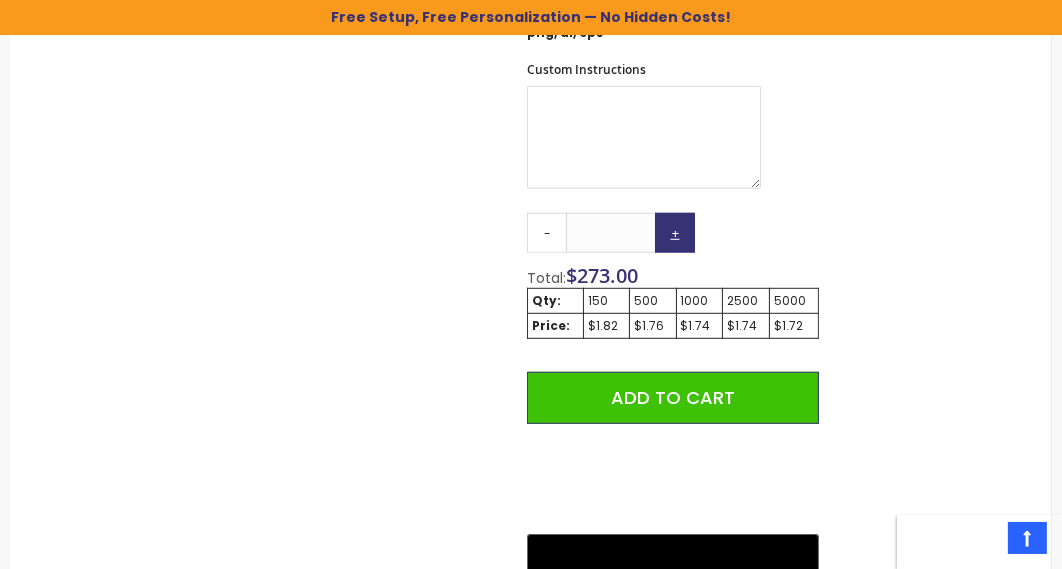 type on "**********" 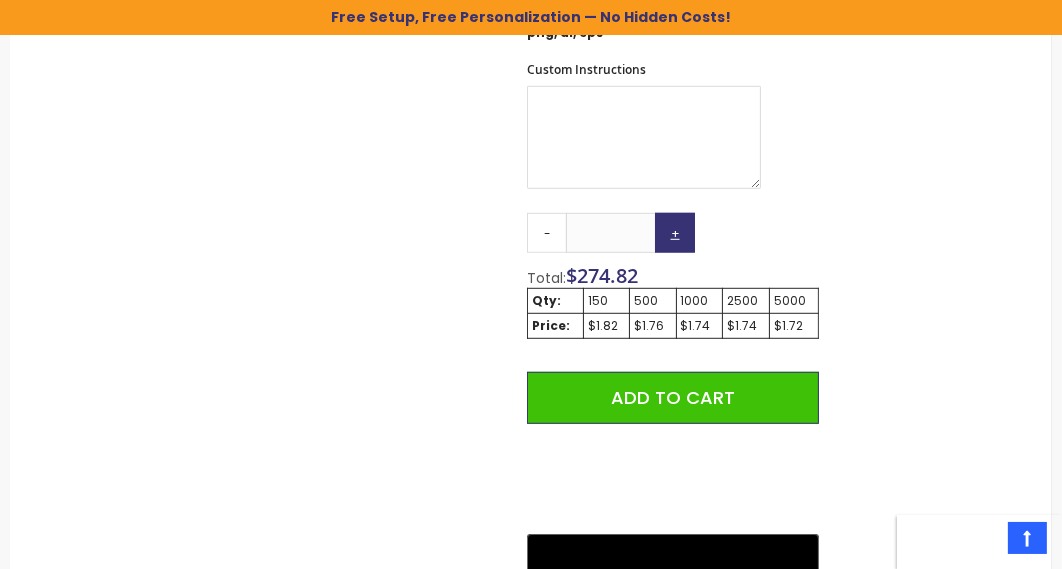click on "+" at bounding box center [675, 233] 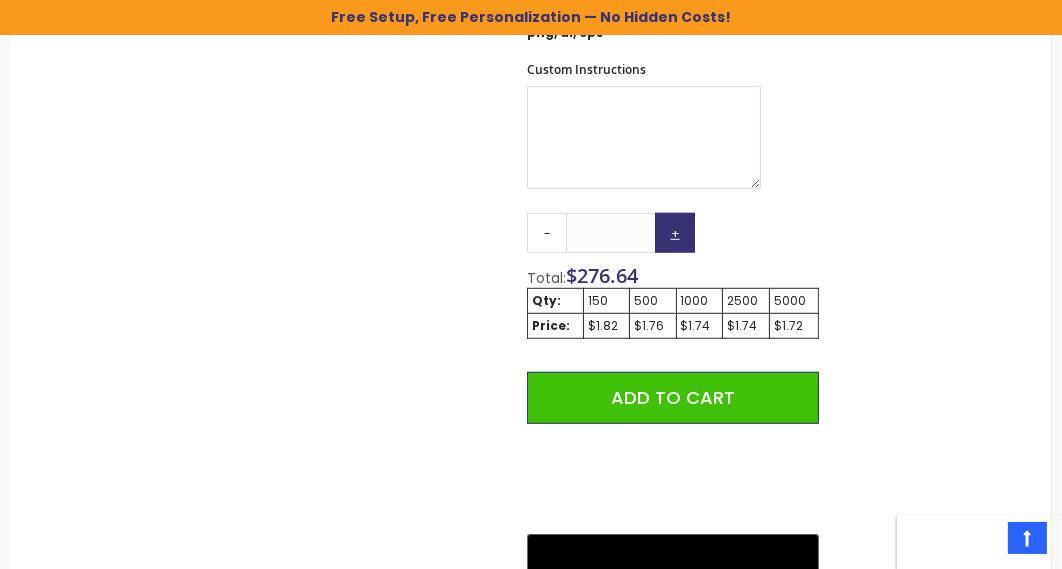 click on "+" at bounding box center [675, 233] 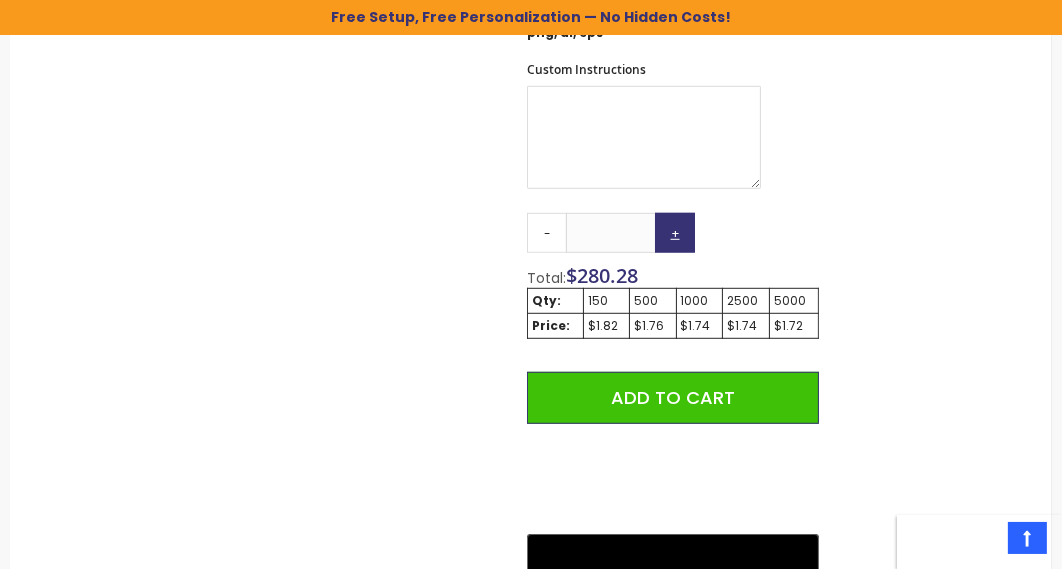 click on "+" at bounding box center [675, 233] 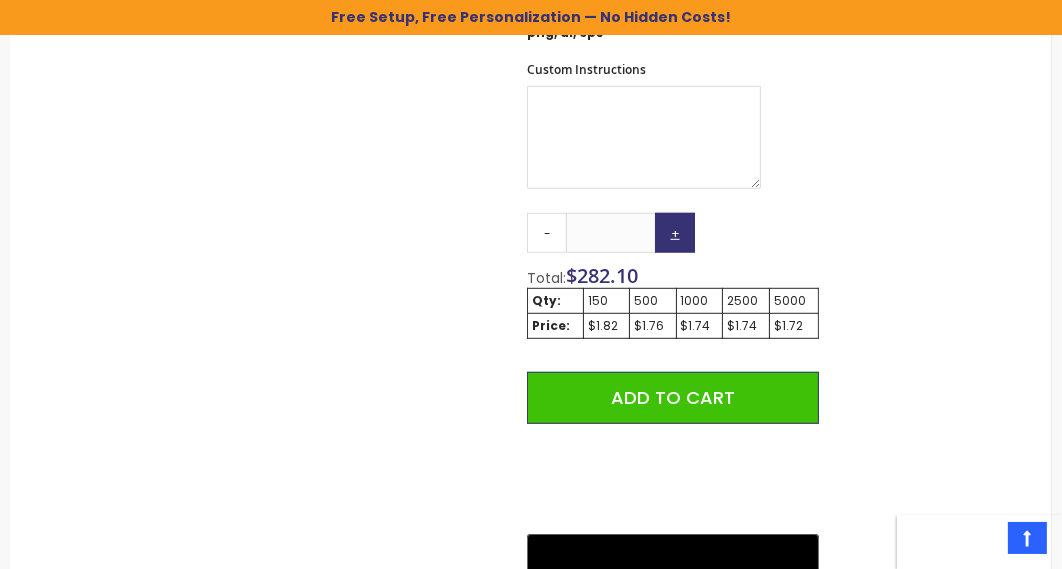 click on "+" at bounding box center (675, 233) 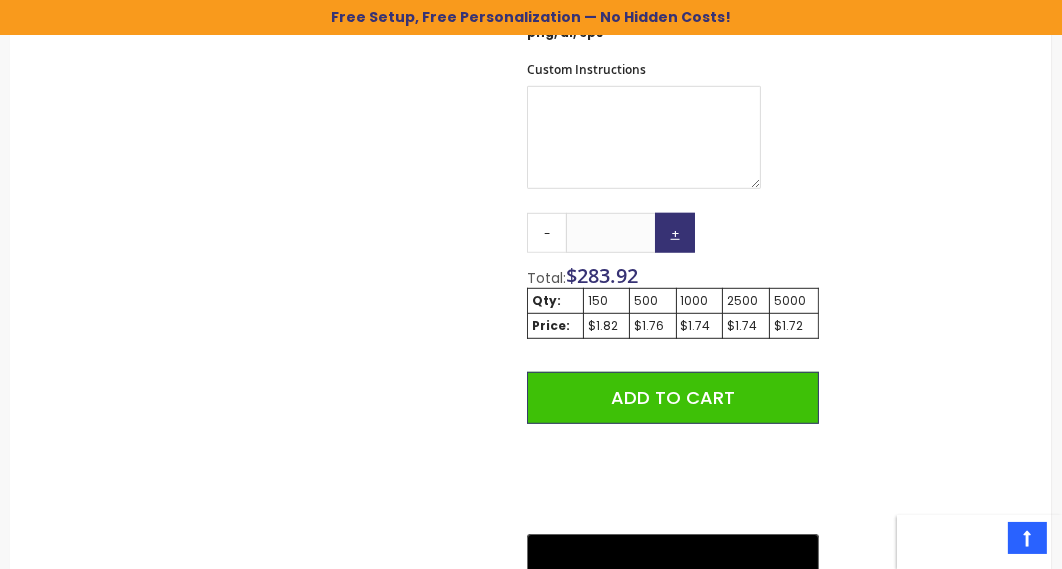 click on "+" at bounding box center [675, 233] 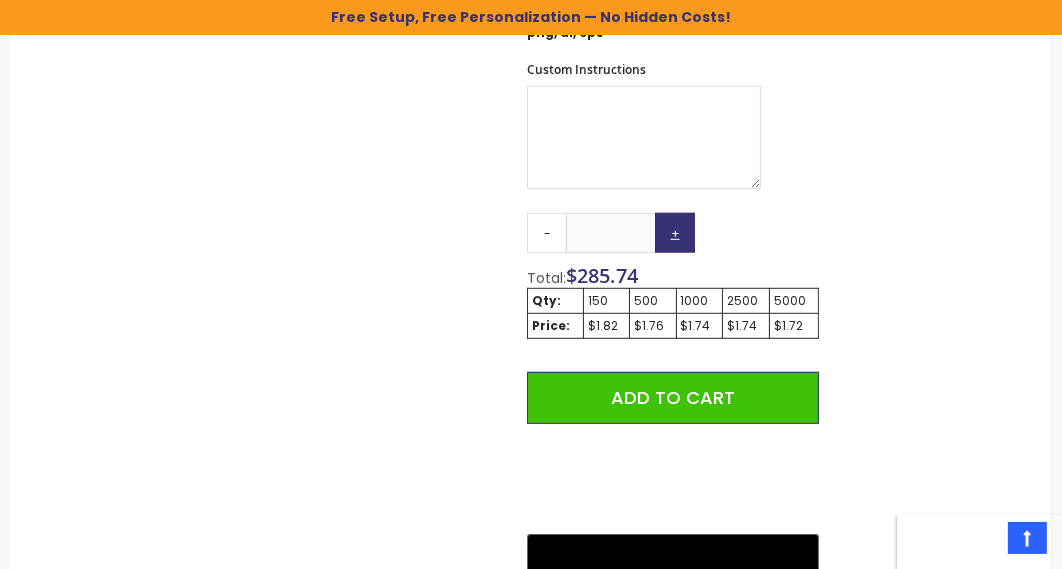 click on "+" at bounding box center [675, 233] 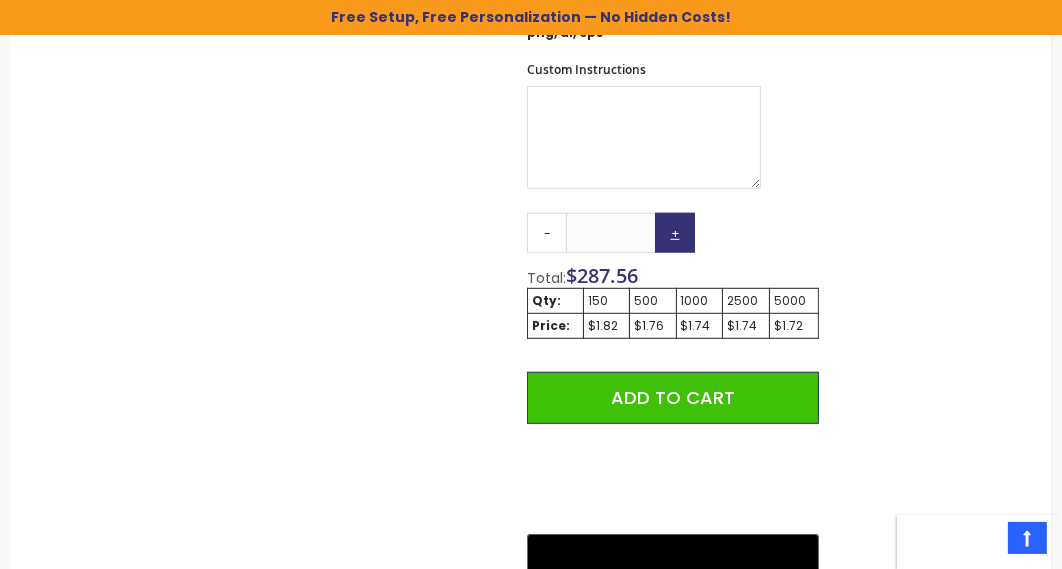 click on "+" at bounding box center (675, 233) 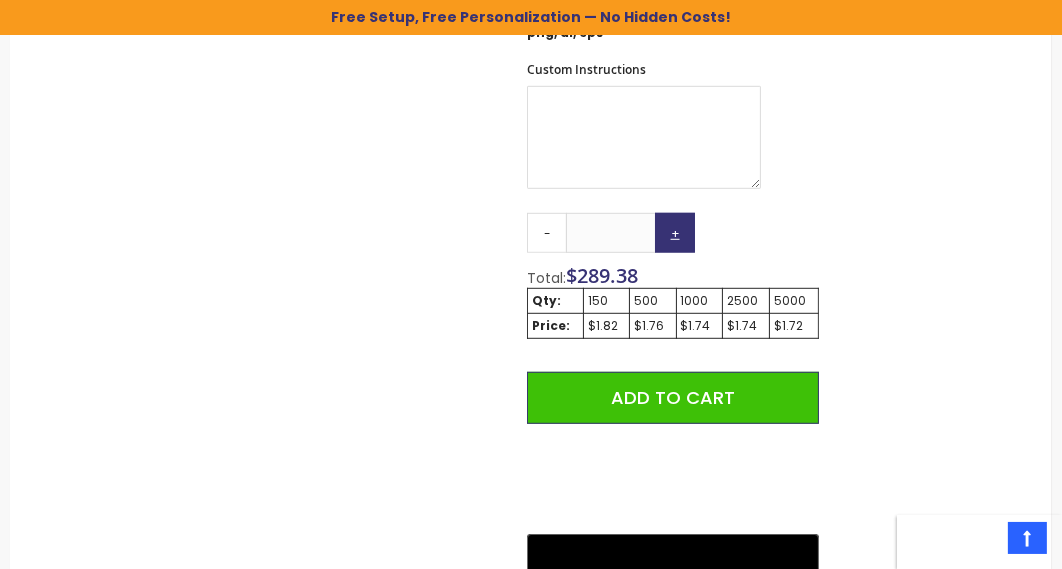 click on "+" at bounding box center (675, 233) 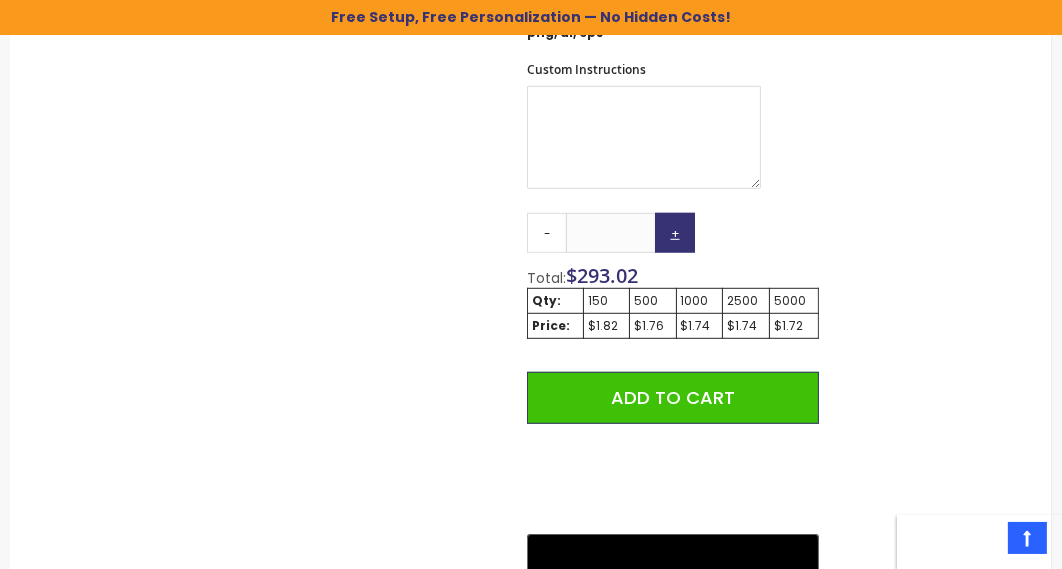 click on "+" at bounding box center [675, 233] 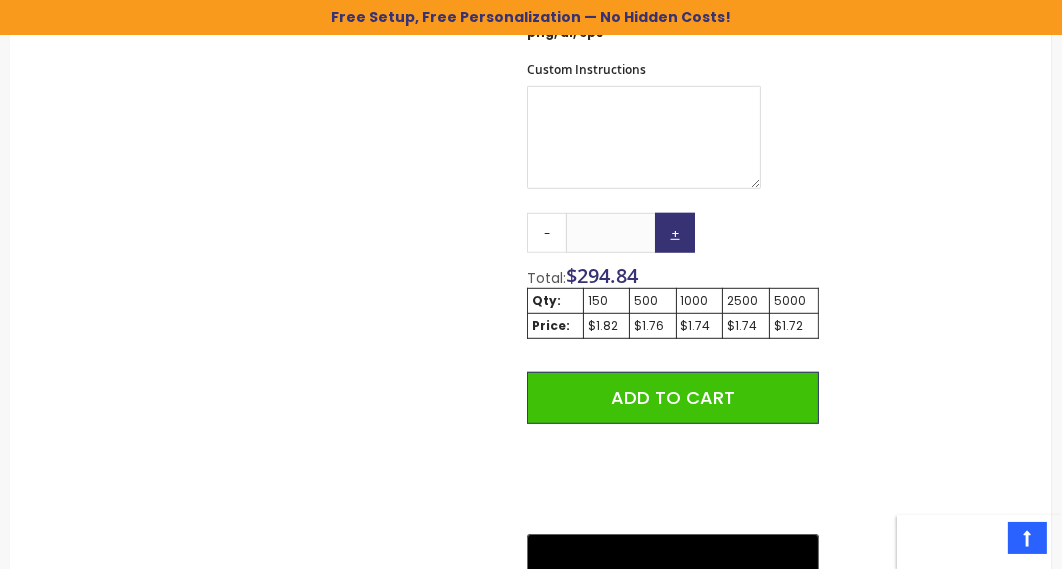 click on "+" at bounding box center [675, 233] 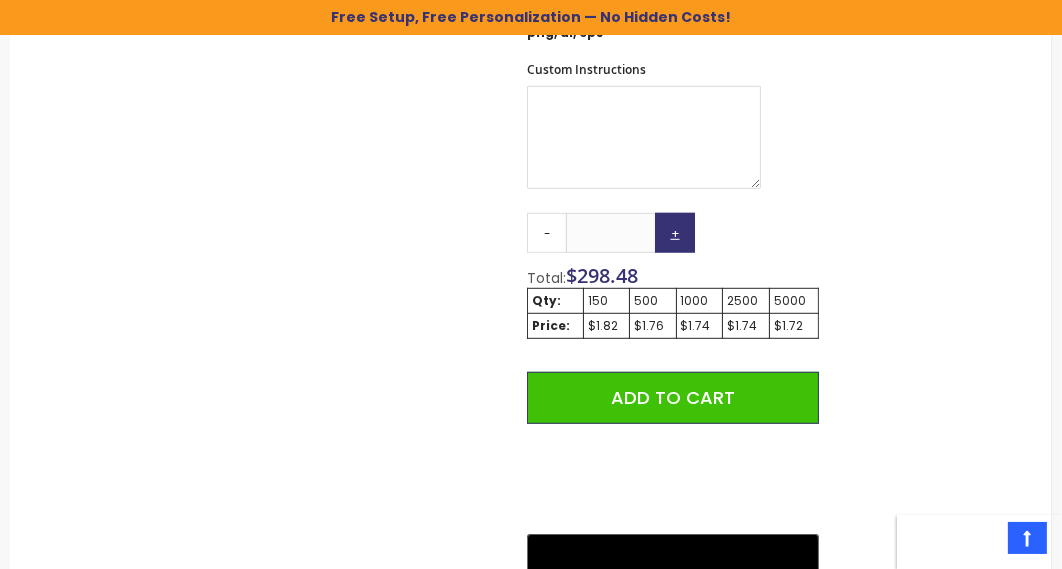 click on "+" at bounding box center [675, 233] 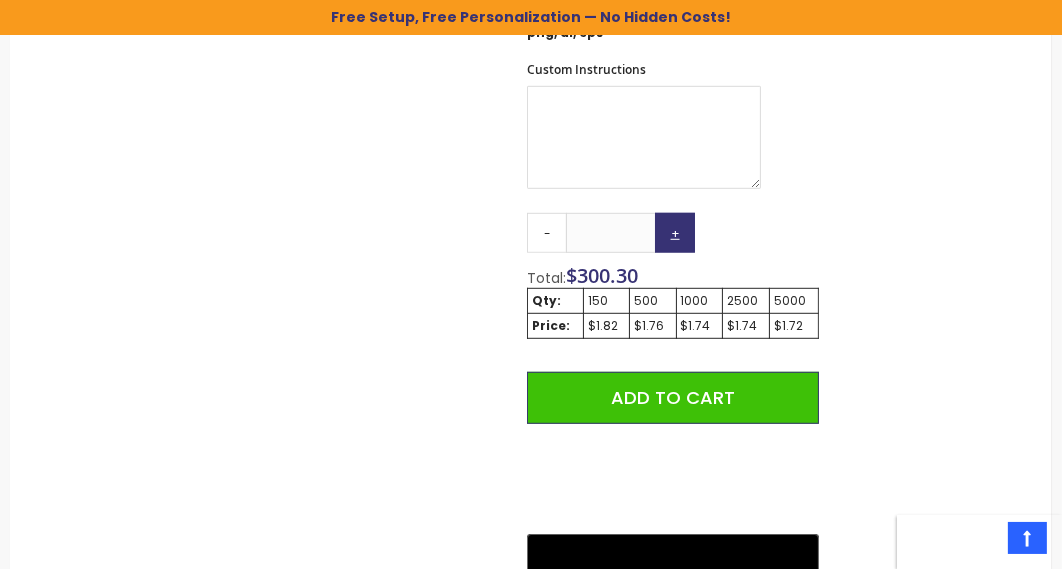 click on "+" at bounding box center (675, 233) 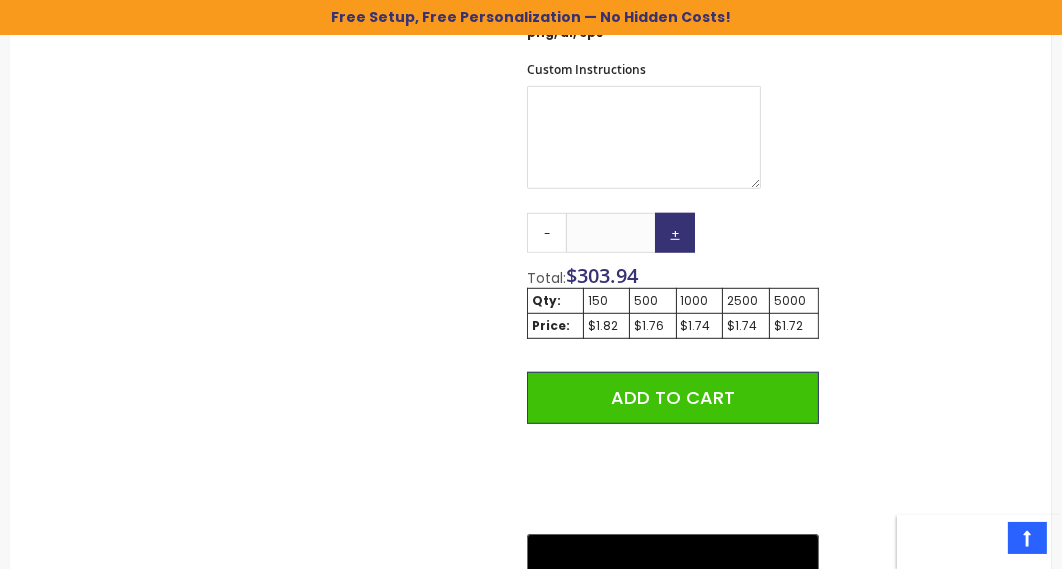 click on "+" at bounding box center (675, 233) 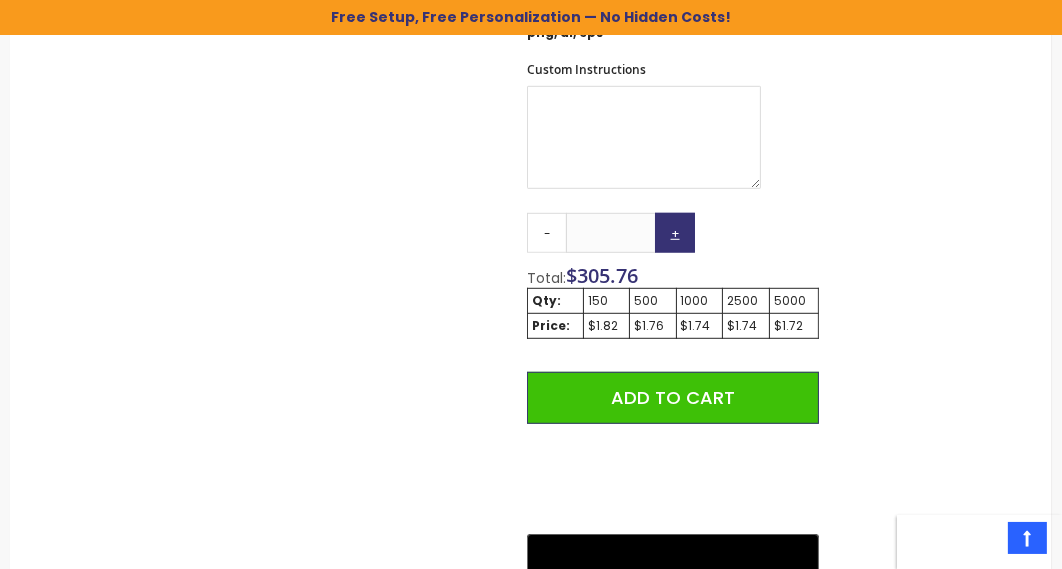 click on "+" at bounding box center (675, 233) 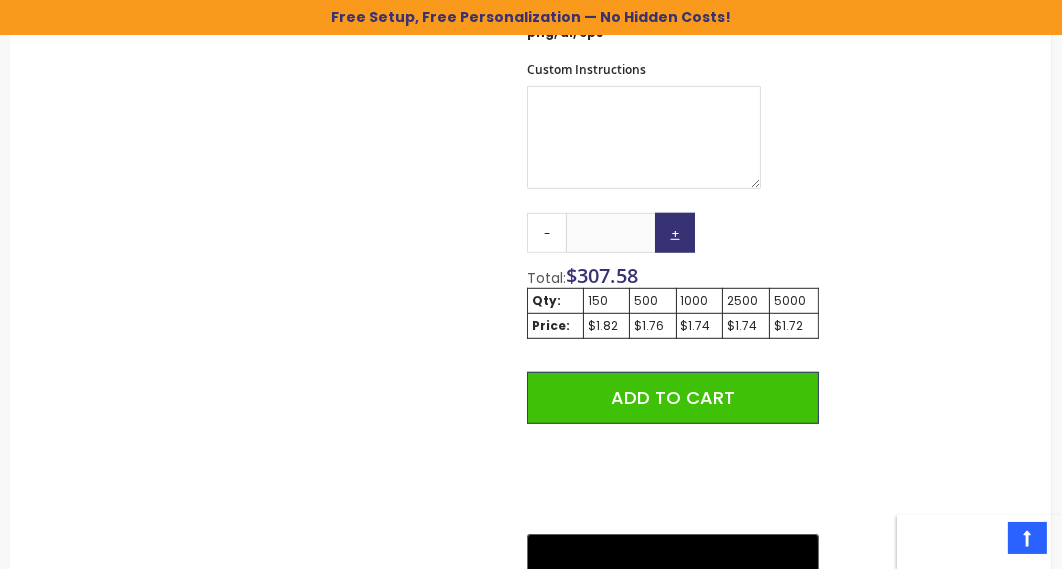 click on "+" at bounding box center (675, 233) 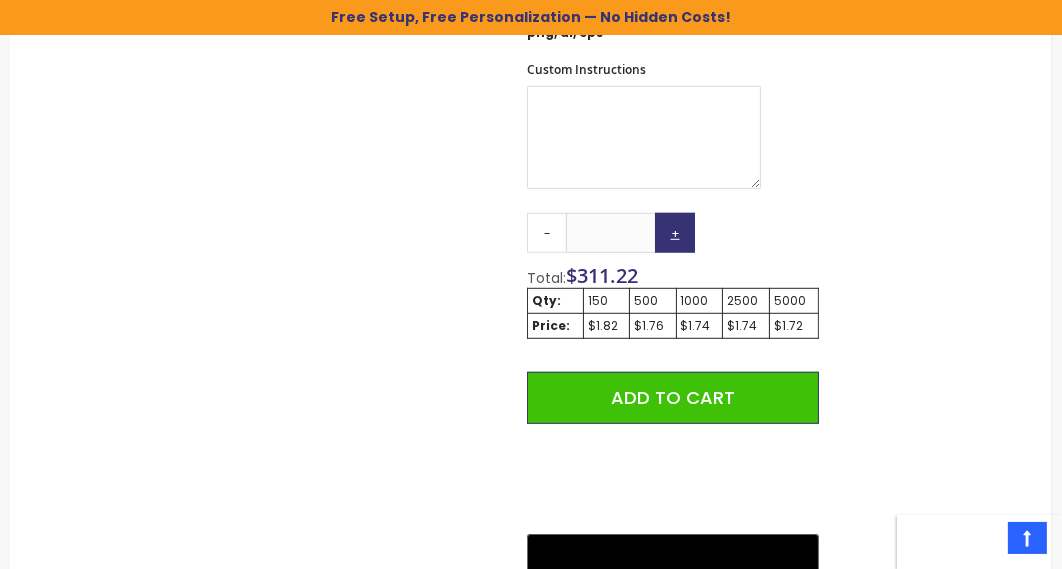 click on "+" at bounding box center [675, 233] 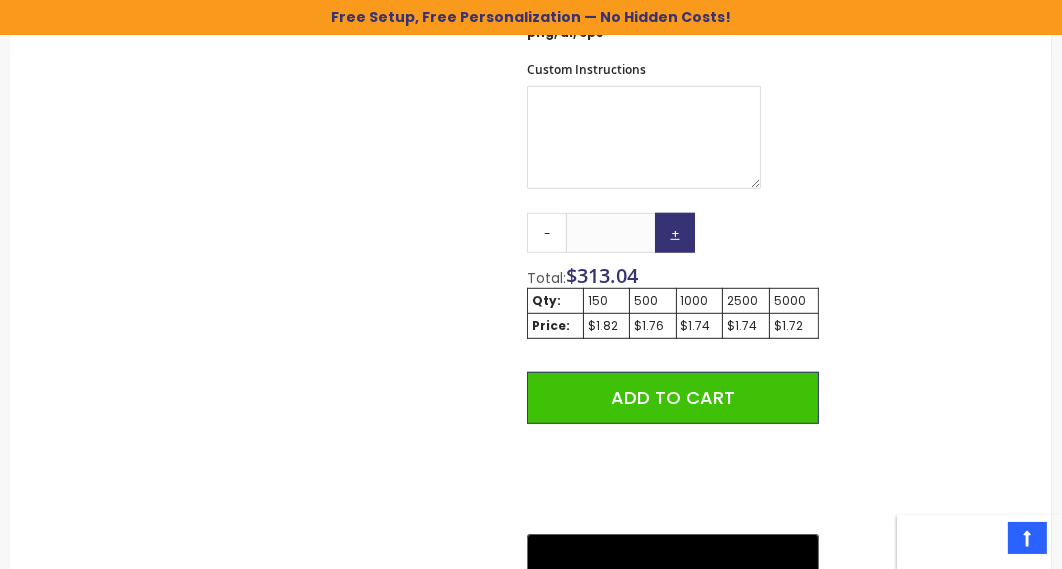 click on "+" at bounding box center [675, 233] 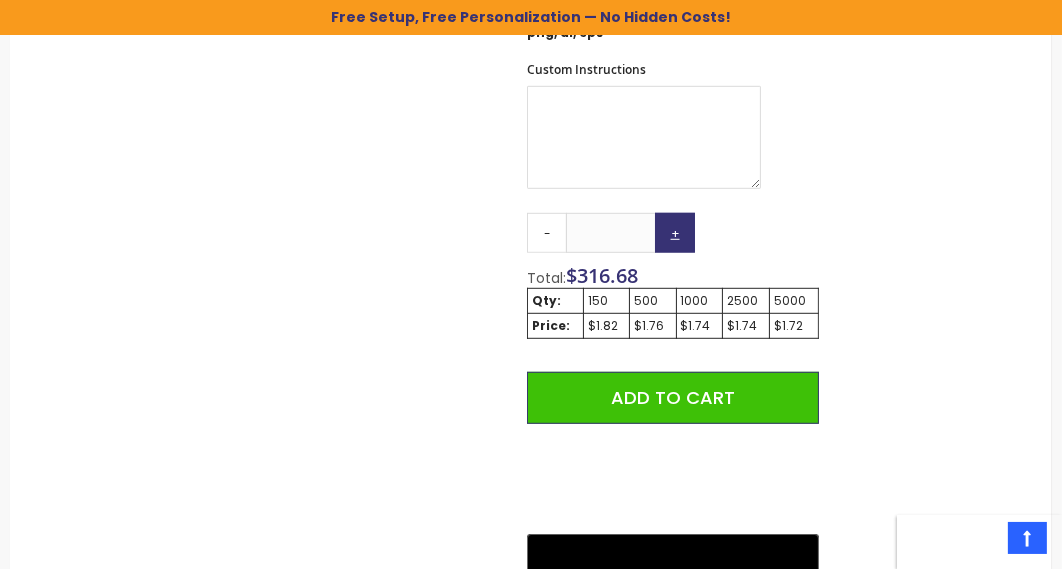 click on "+" at bounding box center (675, 233) 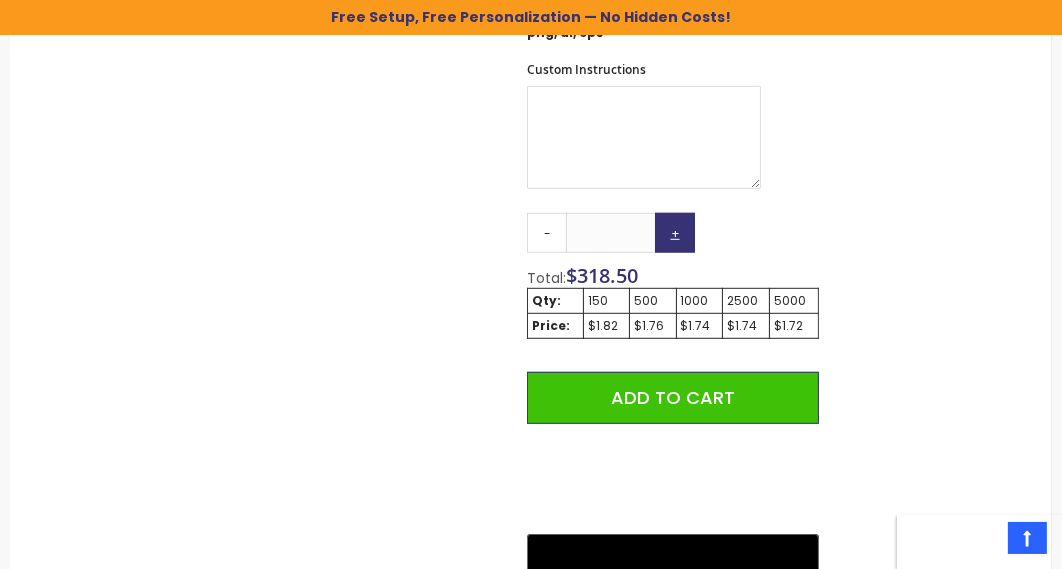 click on "+" at bounding box center (675, 233) 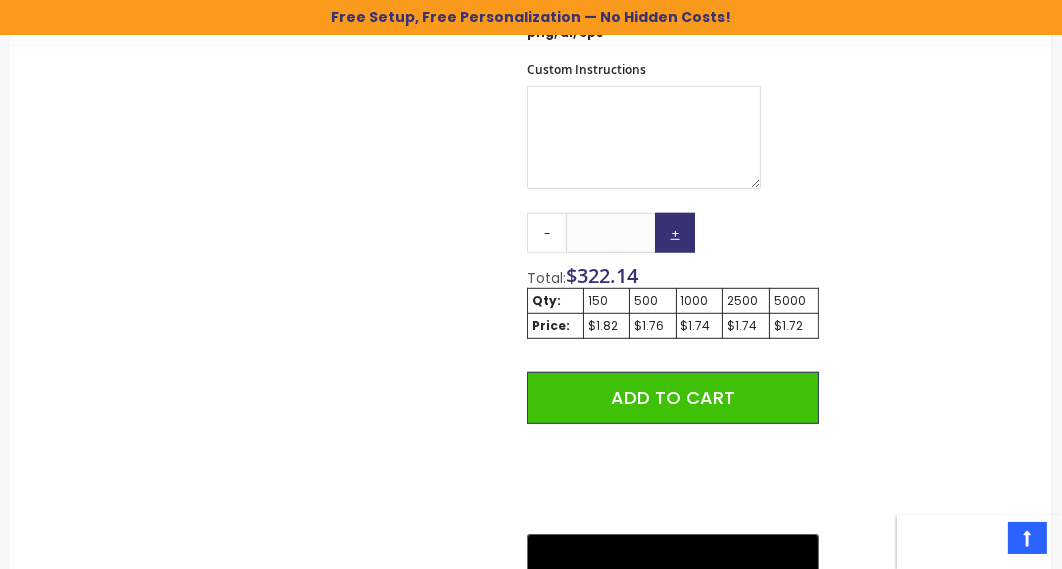 click on "+" at bounding box center (675, 233) 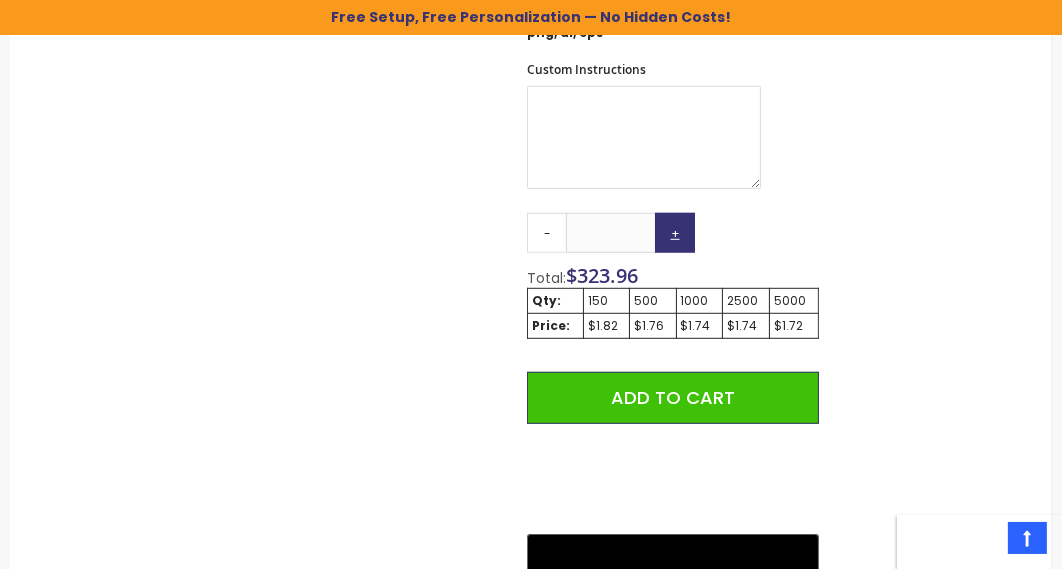 click on "+" at bounding box center (675, 233) 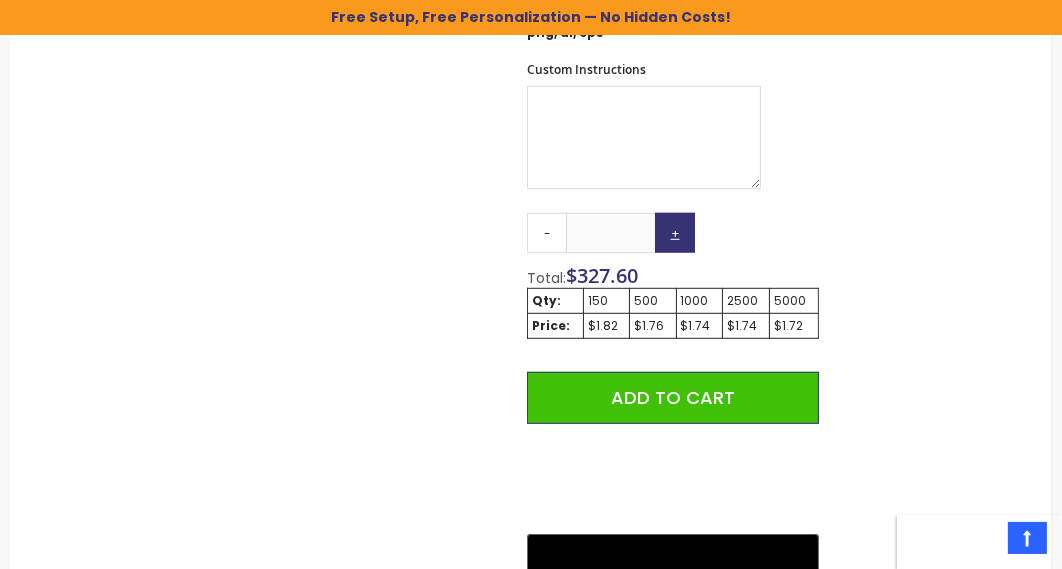 click on "+" at bounding box center (675, 233) 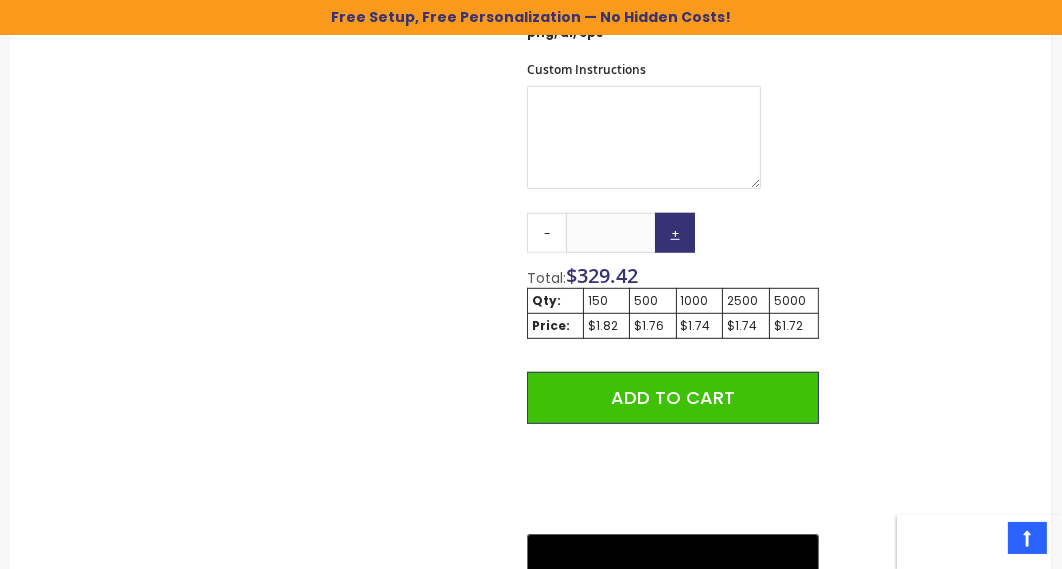 click on "+" at bounding box center (675, 233) 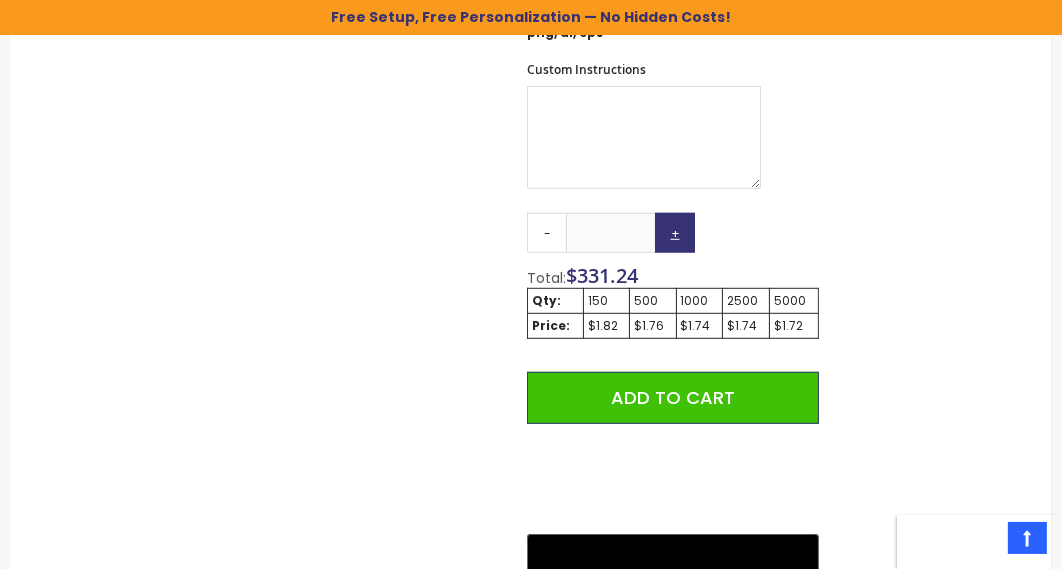 click on "+" at bounding box center [675, 233] 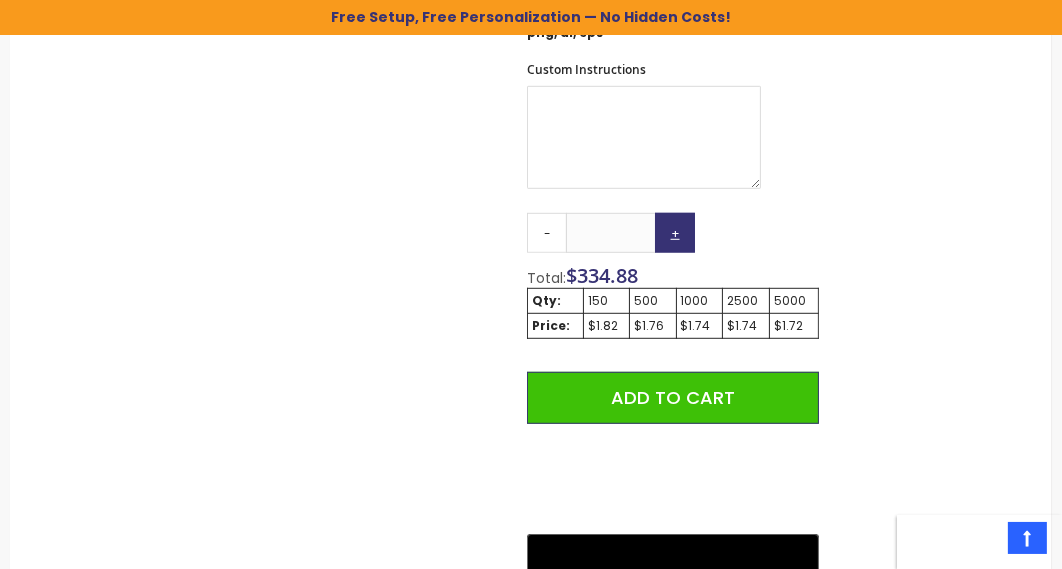 click on "+" at bounding box center [675, 233] 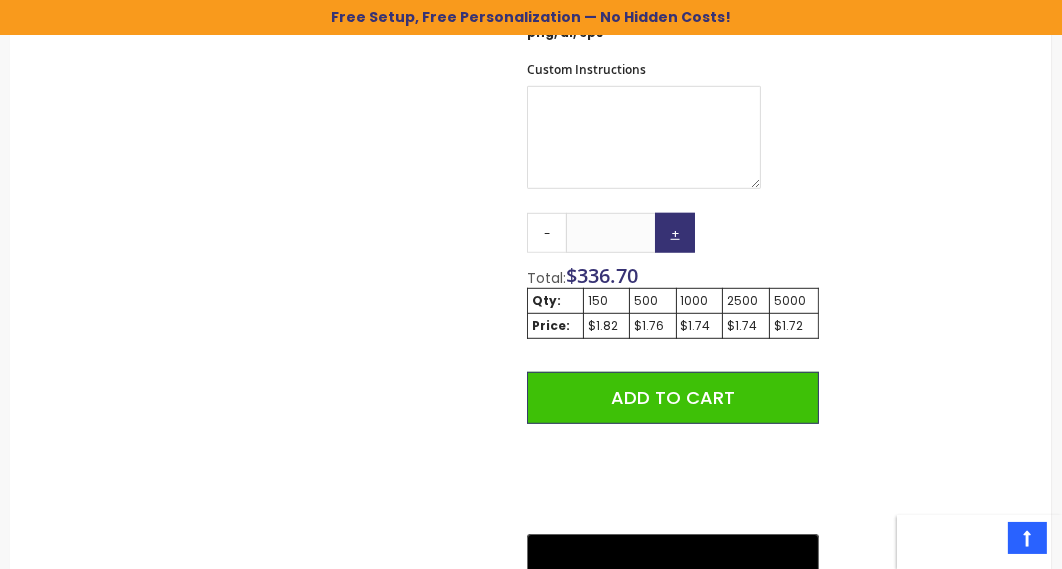click on "+" at bounding box center [675, 233] 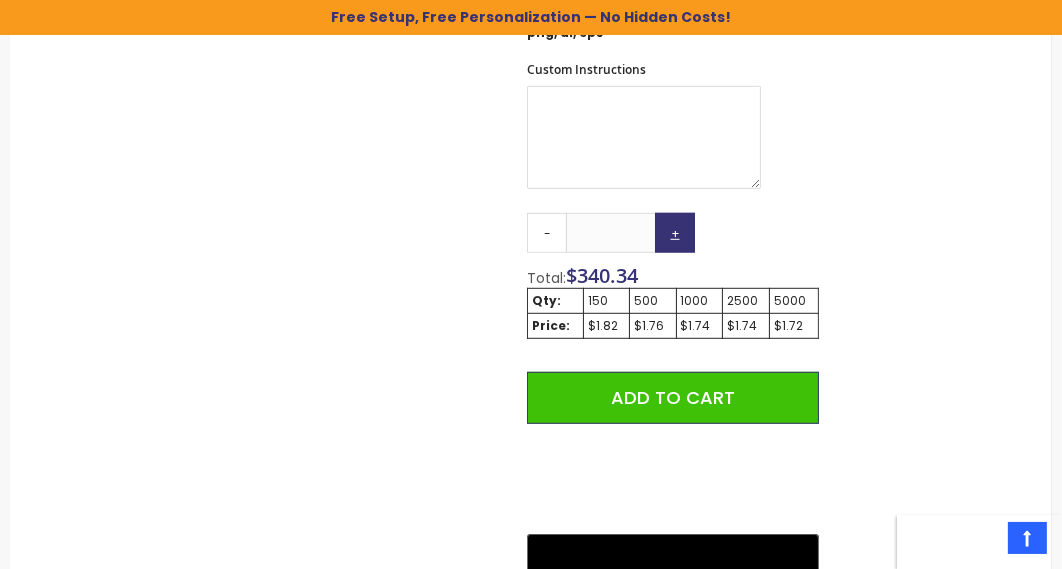 click on "+" at bounding box center (675, 233) 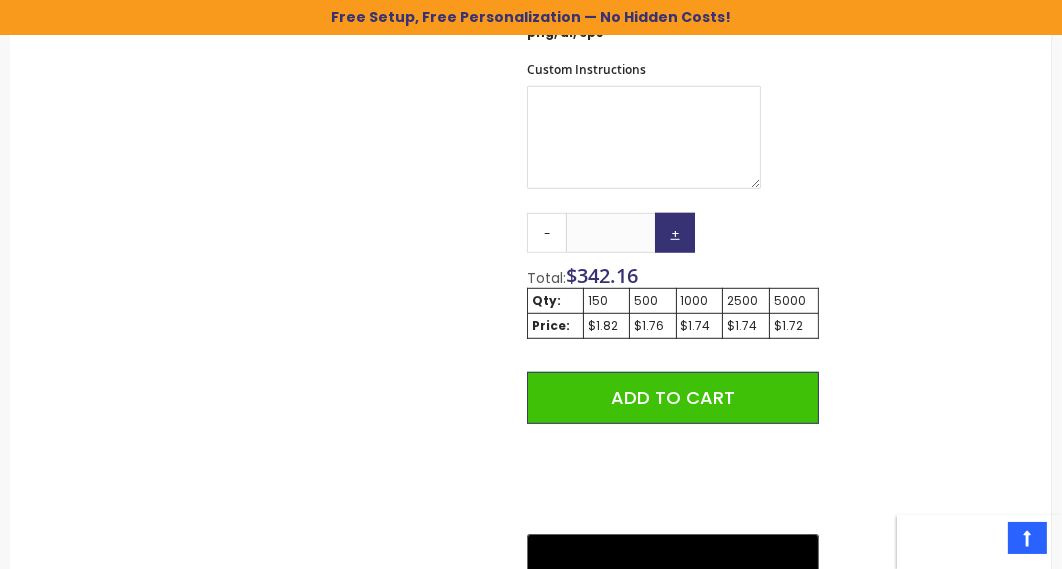 click on "+" at bounding box center [675, 233] 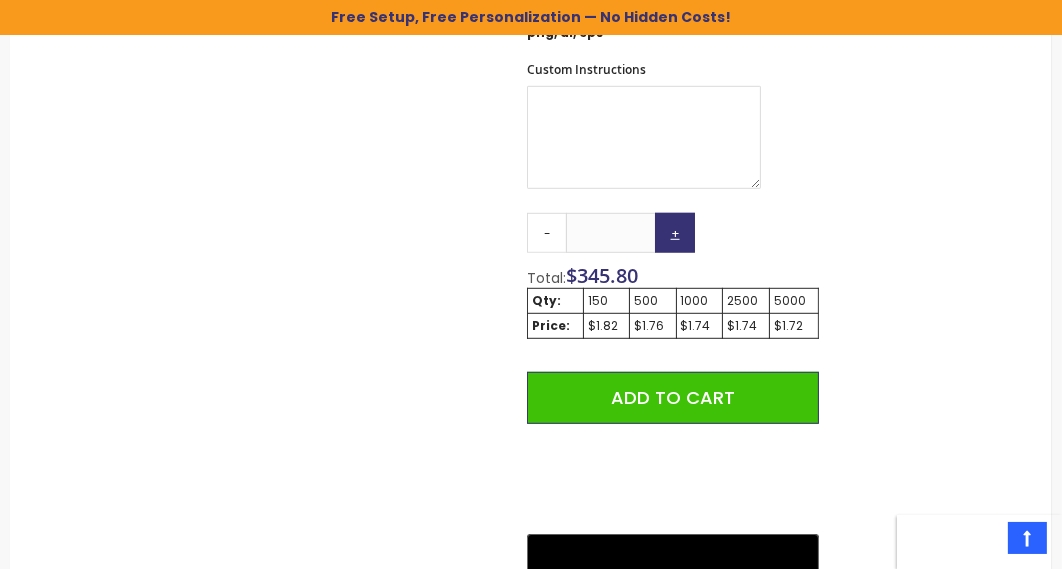 click on "+" at bounding box center (675, 233) 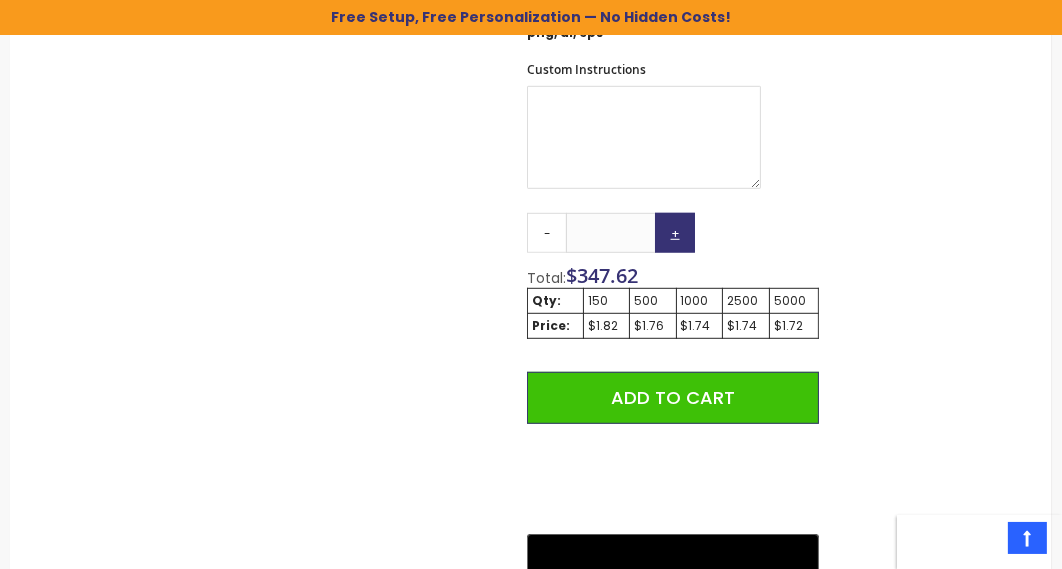 click on "+" at bounding box center [675, 233] 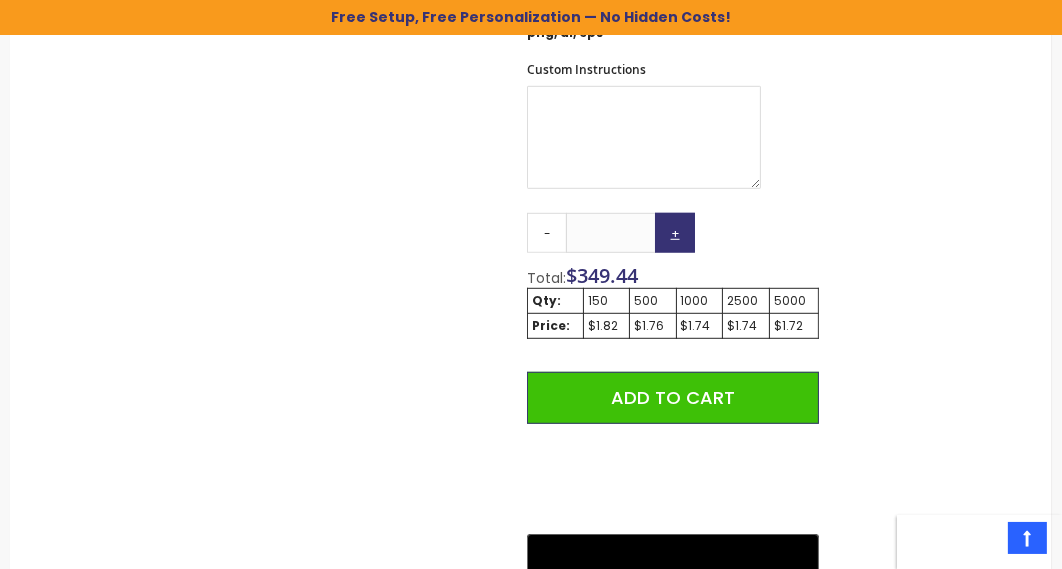 click on "+" at bounding box center (675, 233) 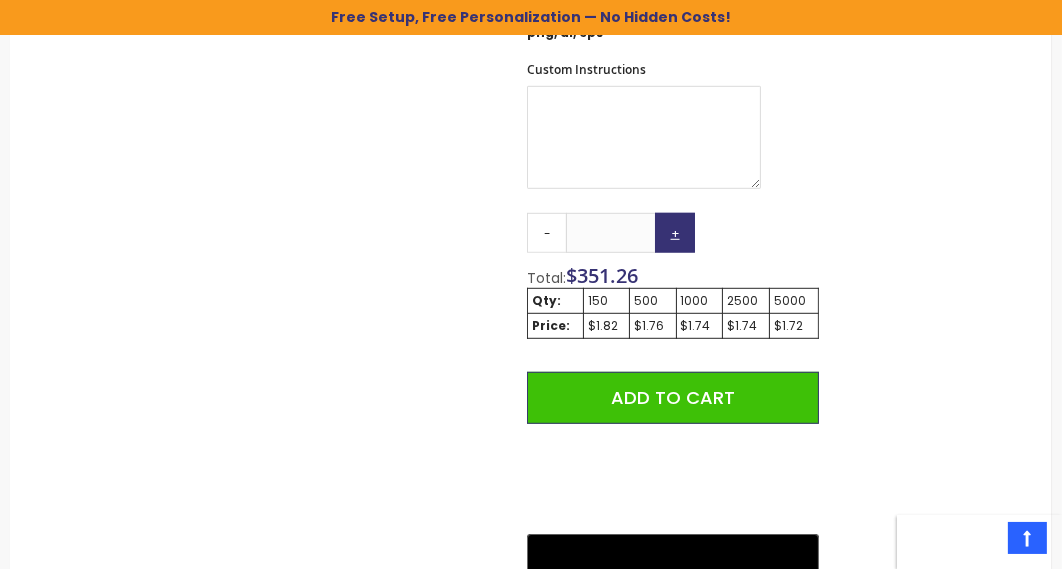 click on "+" at bounding box center (675, 233) 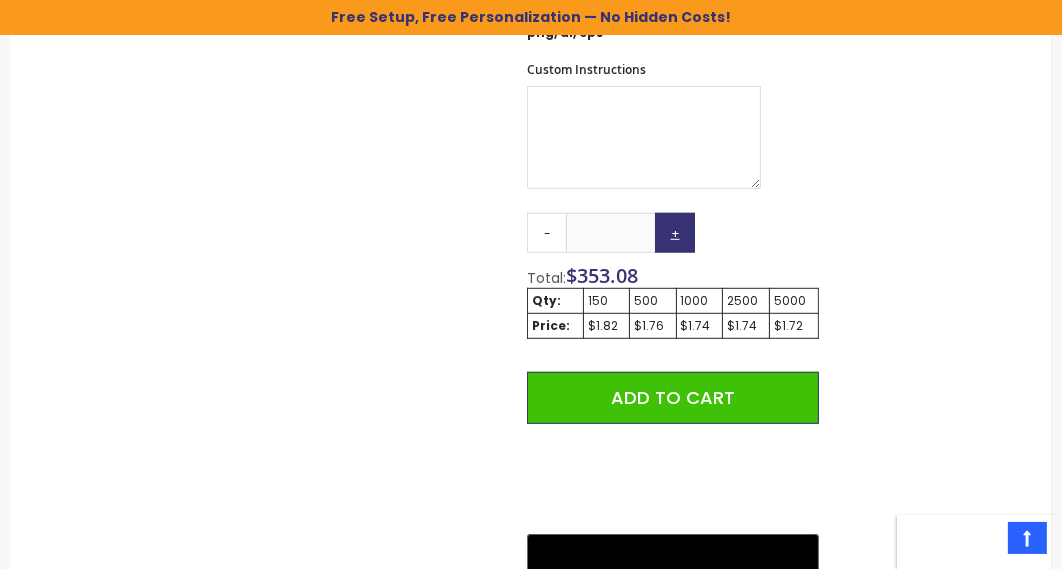 click on "+" at bounding box center (675, 233) 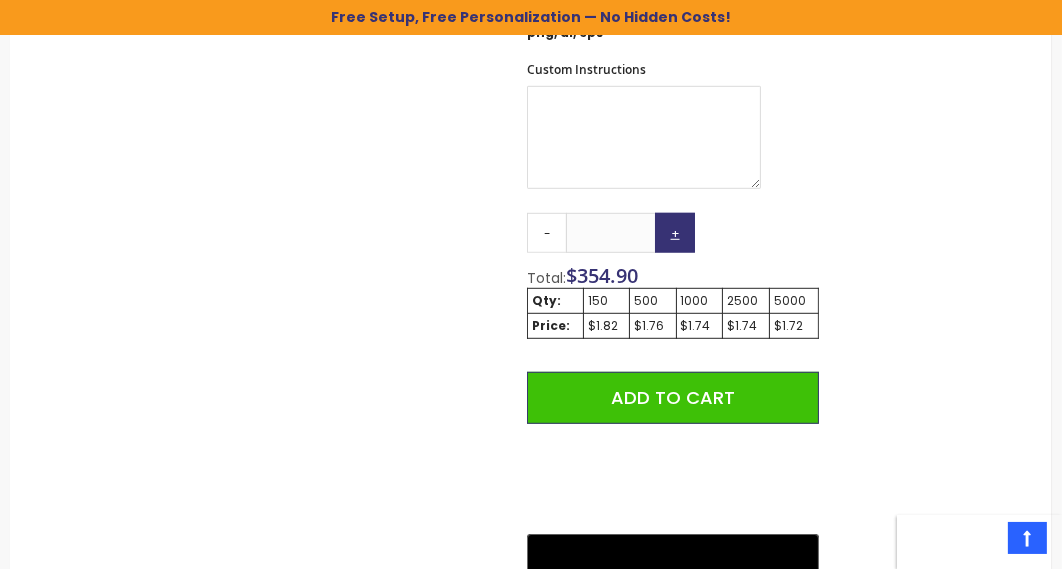 click on "+" at bounding box center [675, 233] 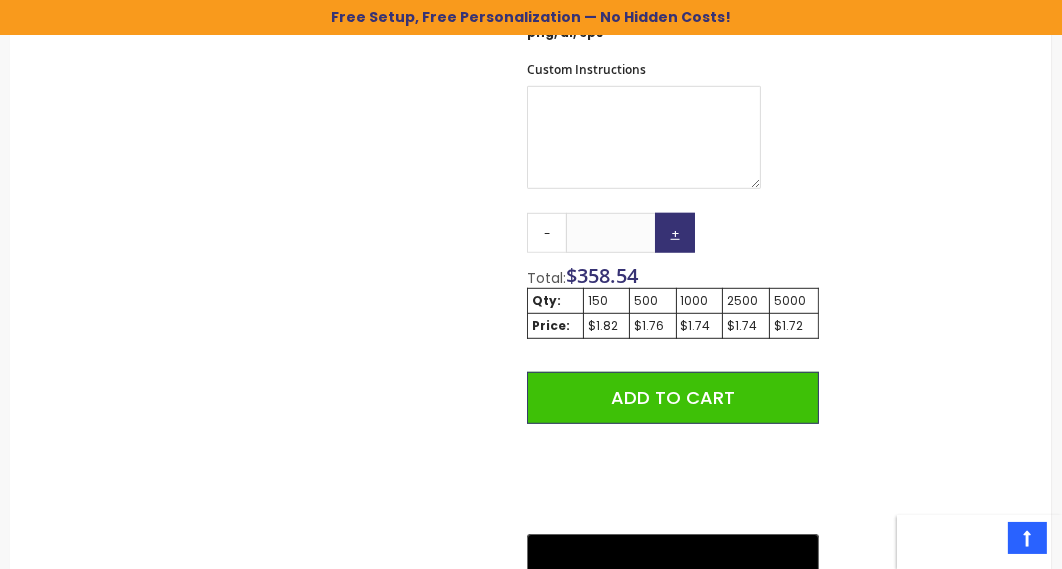 click on "+" at bounding box center (675, 233) 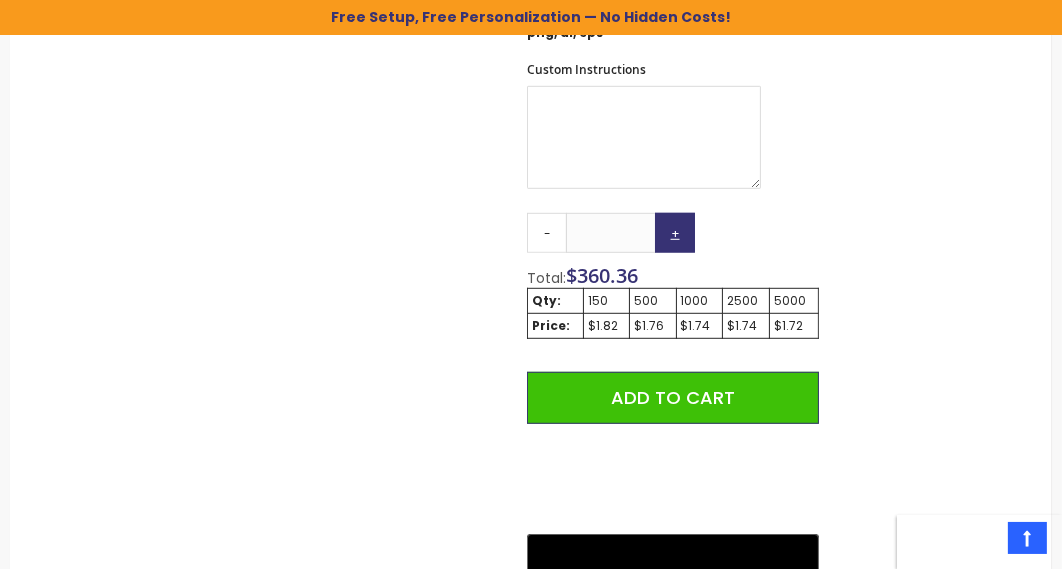 click on "+" at bounding box center [675, 233] 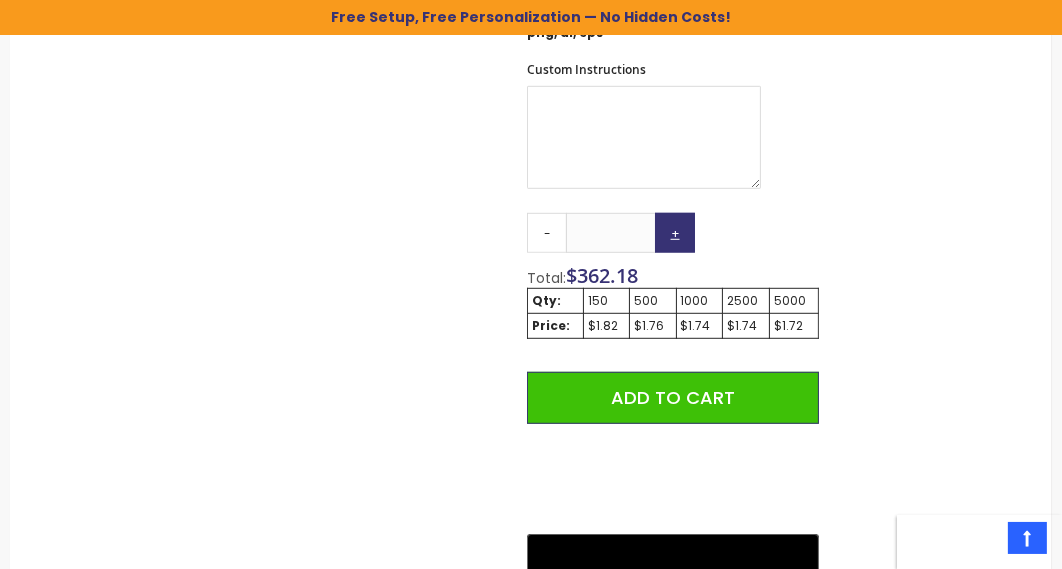 click on "+" at bounding box center [675, 233] 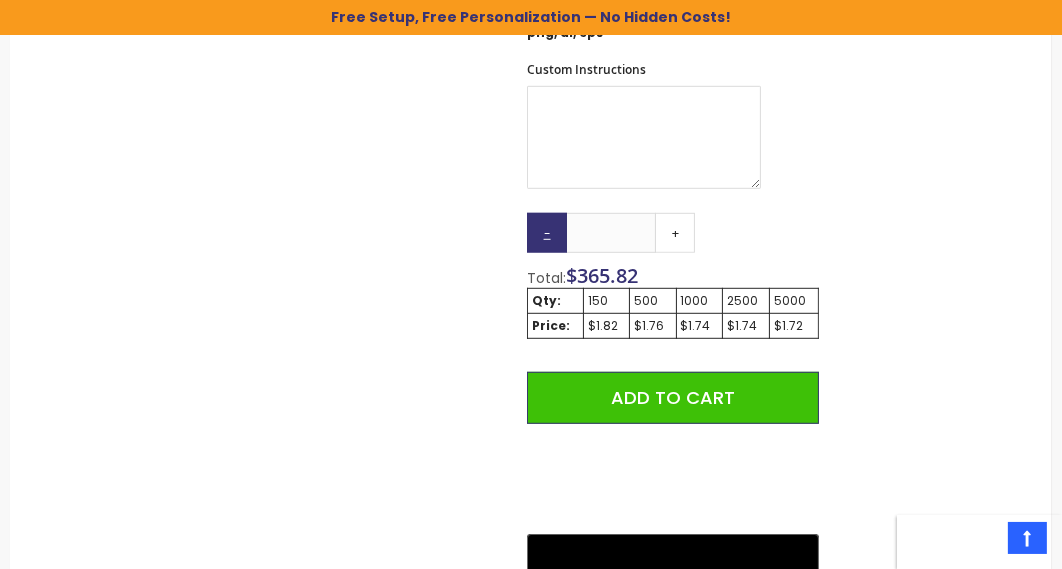 click on "-" at bounding box center (547, 233) 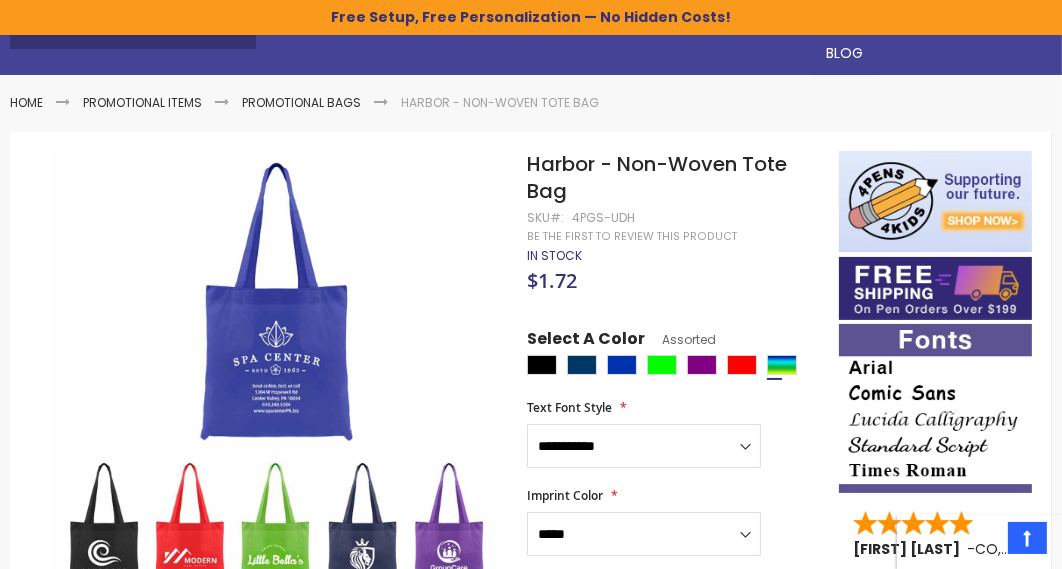 scroll, scrollTop: 0, scrollLeft: 0, axis: both 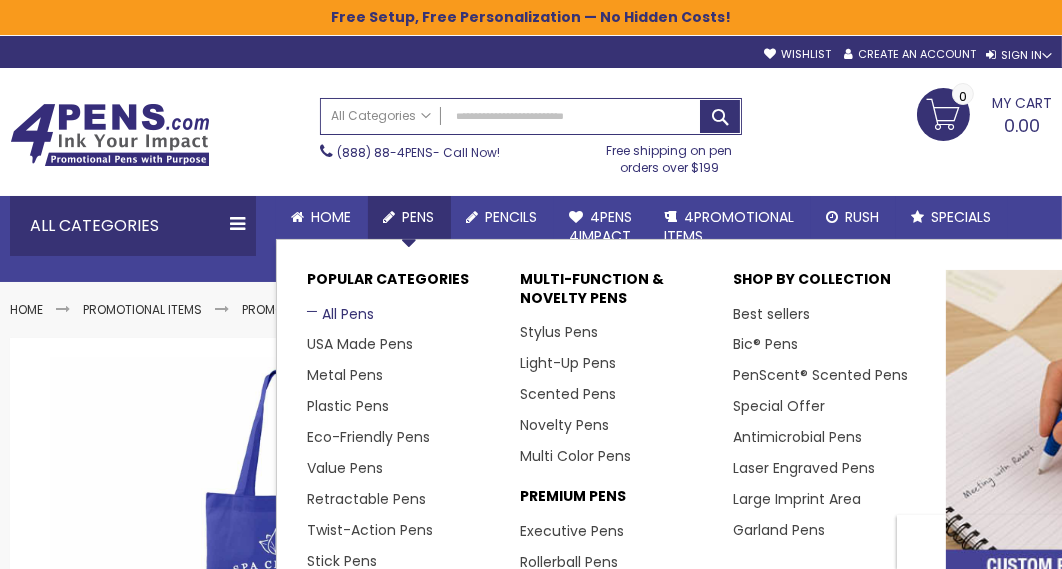 click on "All Pens" at bounding box center [340, 314] 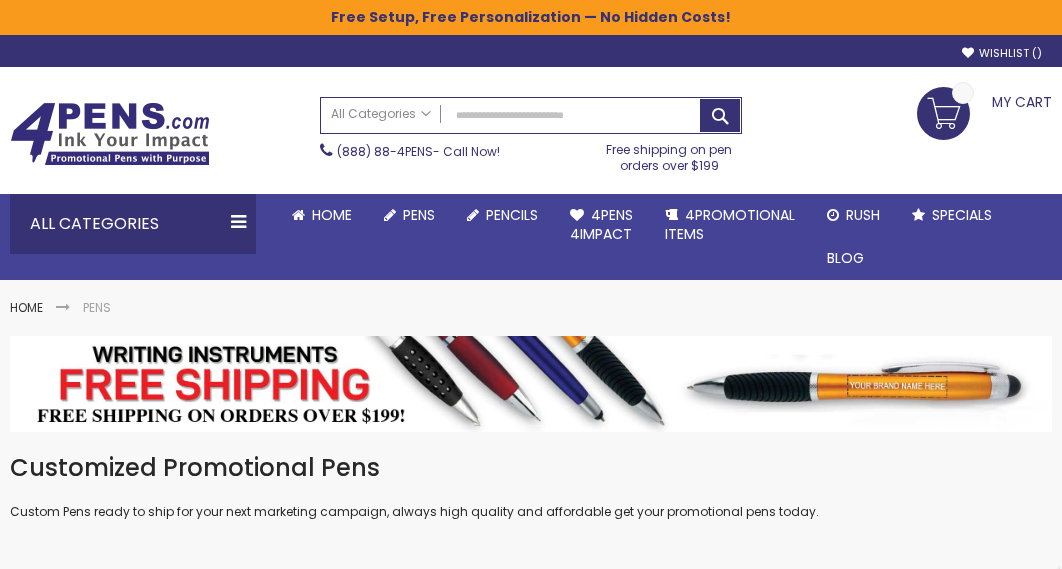 scroll, scrollTop: 0, scrollLeft: 0, axis: both 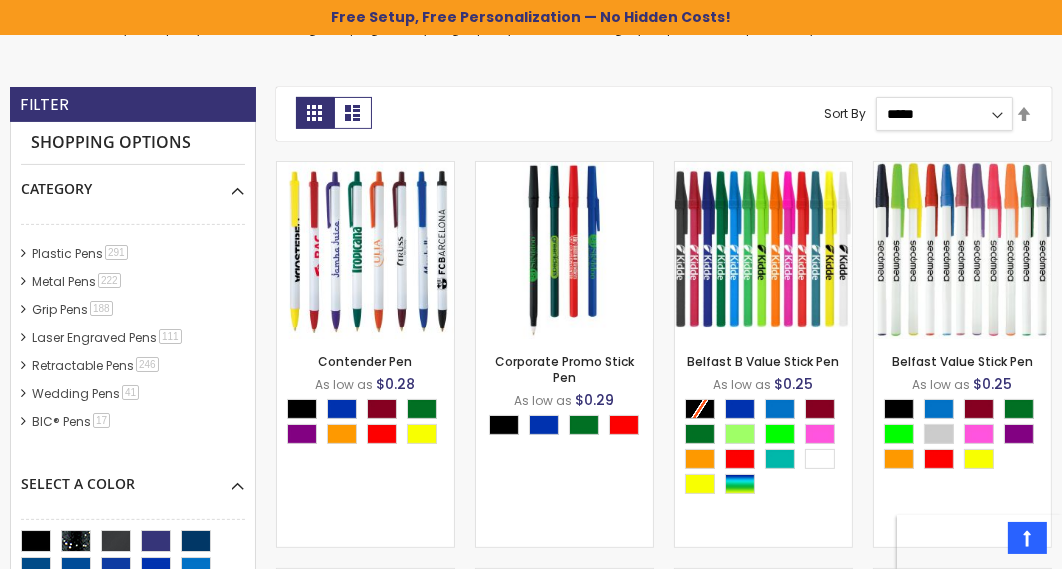 click on "**********" at bounding box center [944, 114] 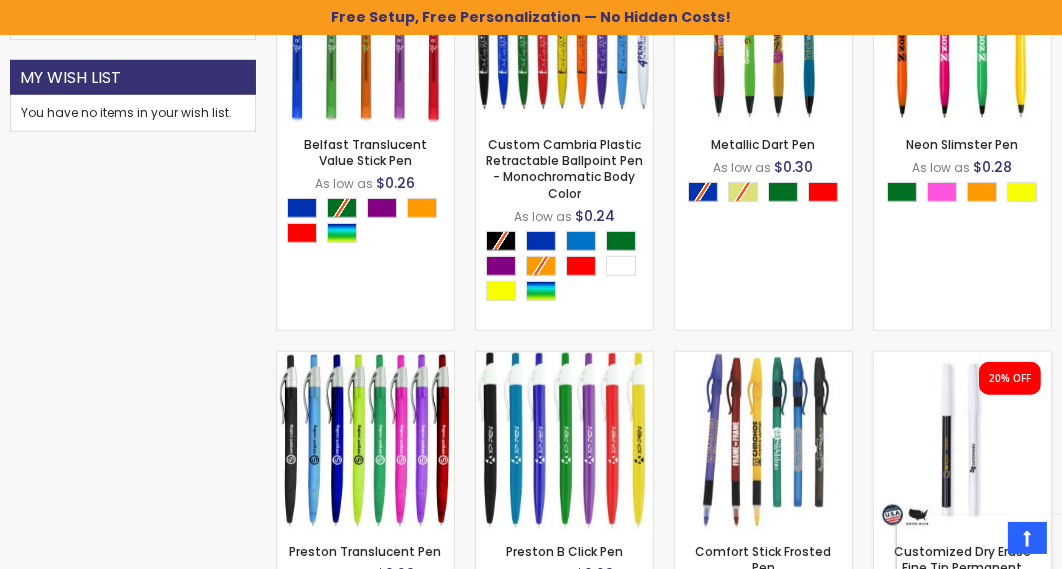 scroll, scrollTop: 1511, scrollLeft: 0, axis: vertical 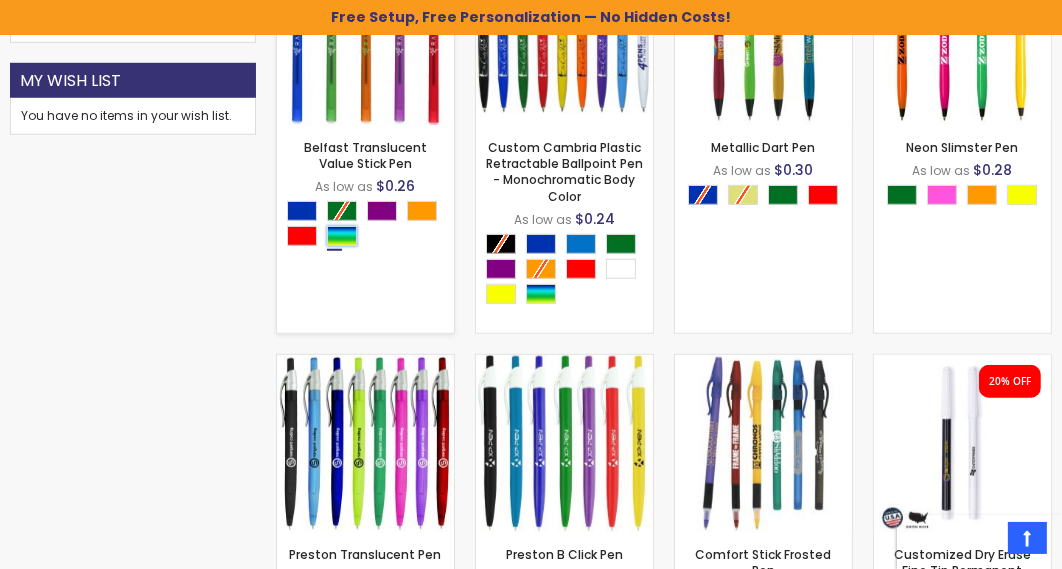 click at bounding box center (342, 236) 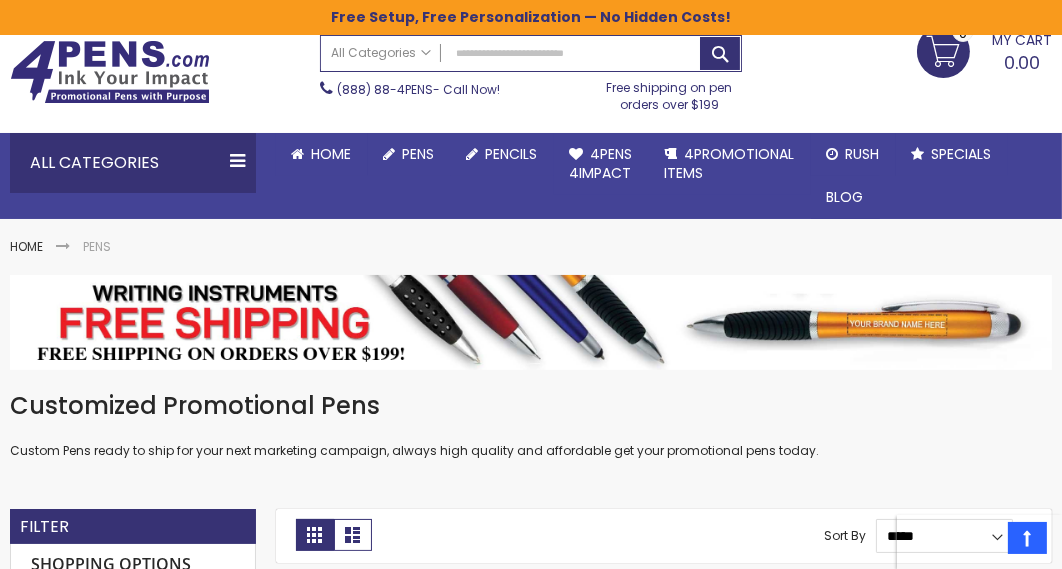 scroll, scrollTop: 0, scrollLeft: 0, axis: both 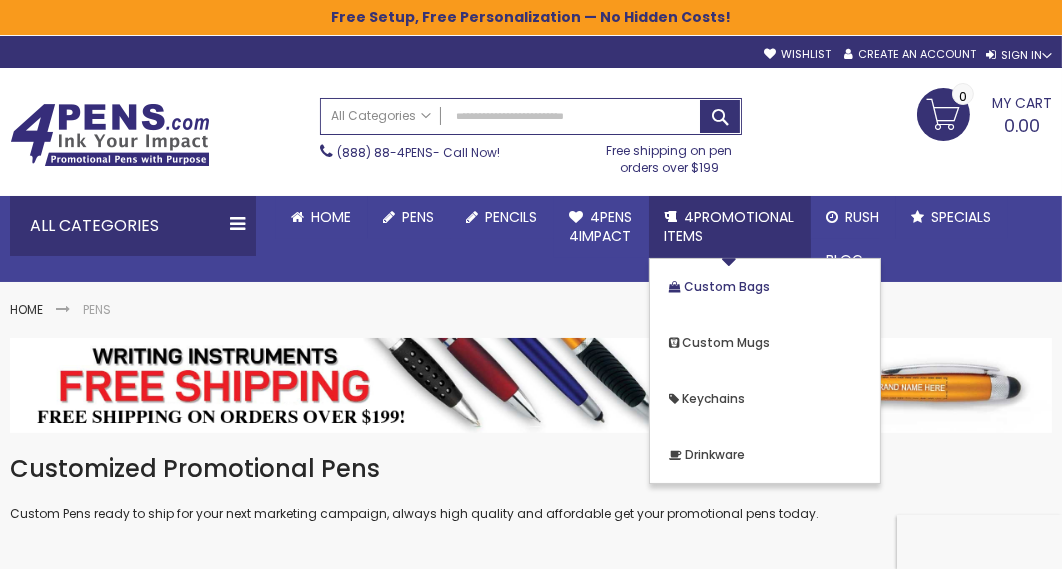 click on "Custom Bags" at bounding box center (728, 286) 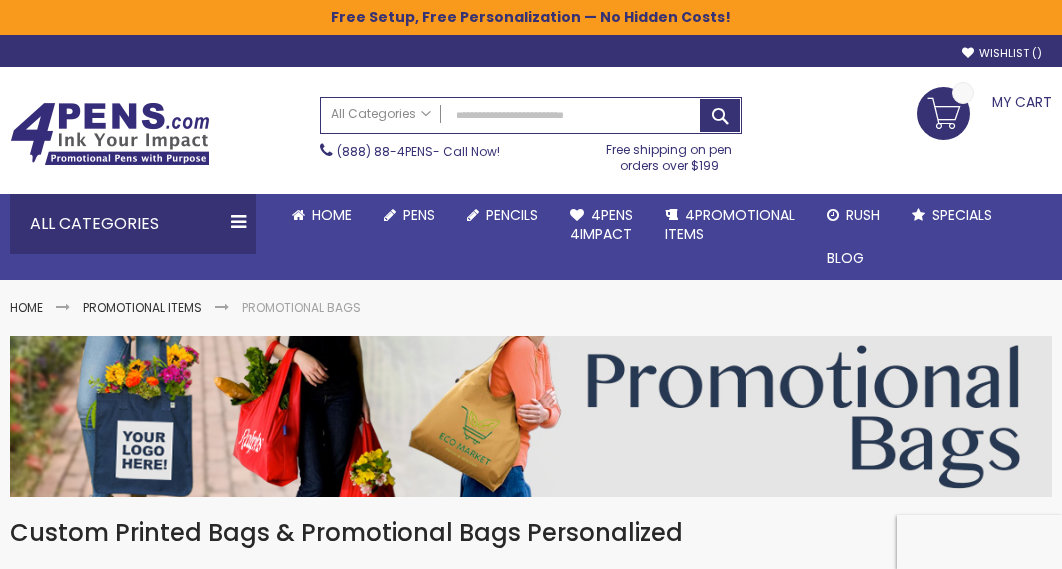 scroll, scrollTop: 0, scrollLeft: 0, axis: both 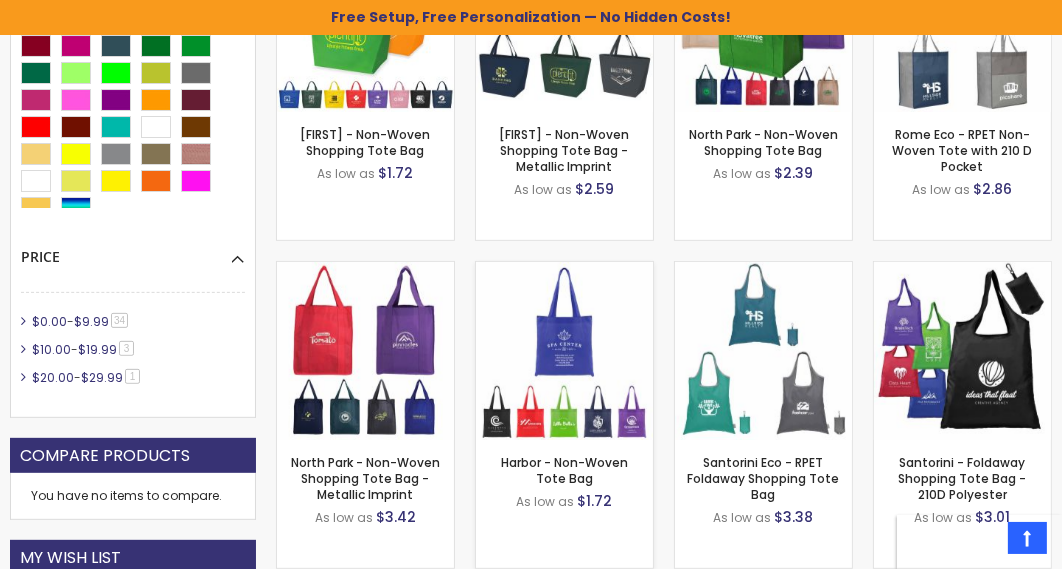 click at bounding box center [564, 350] 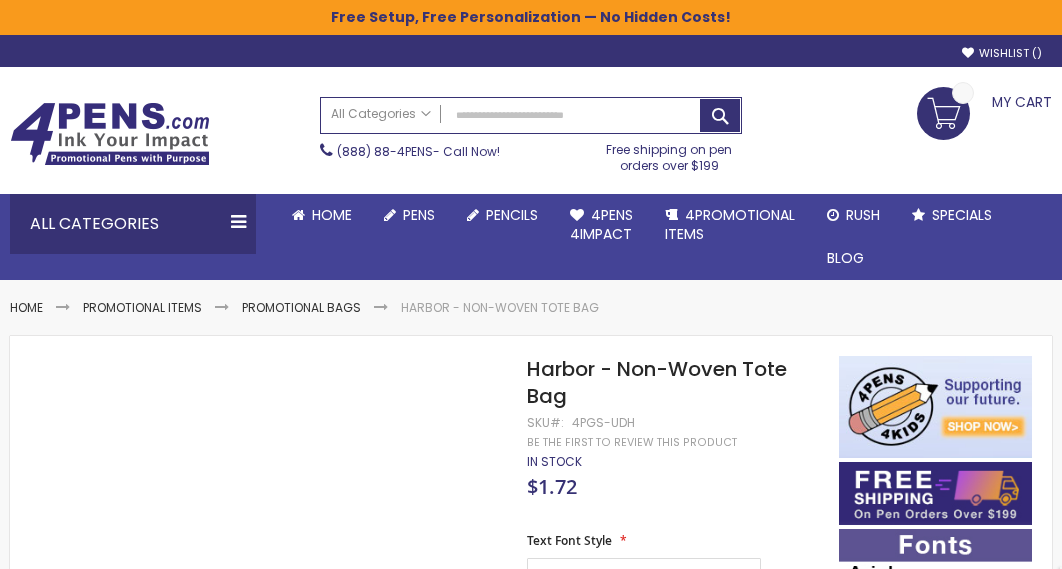 scroll, scrollTop: 0, scrollLeft: 0, axis: both 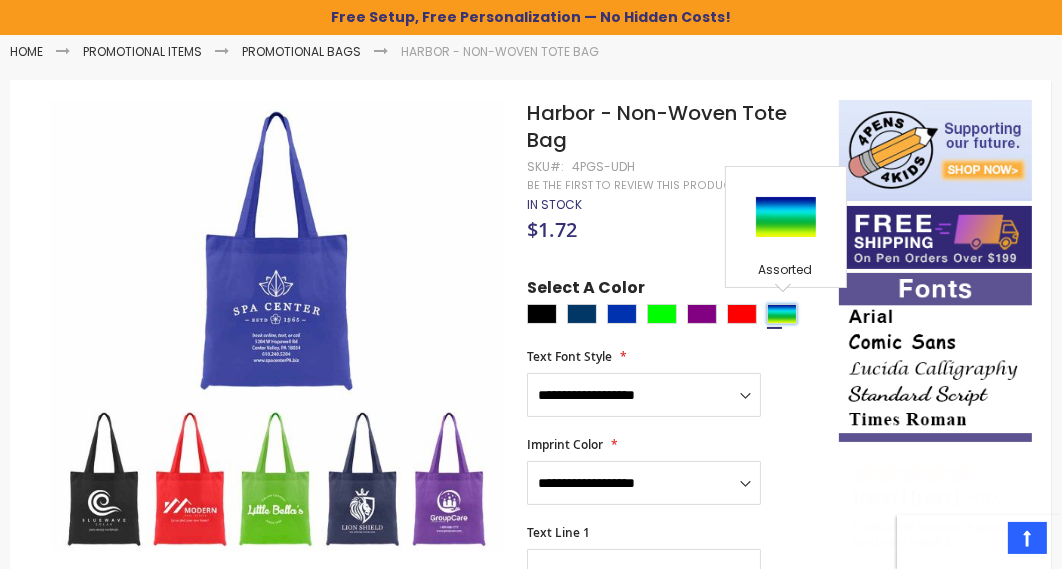 click at bounding box center (782, 314) 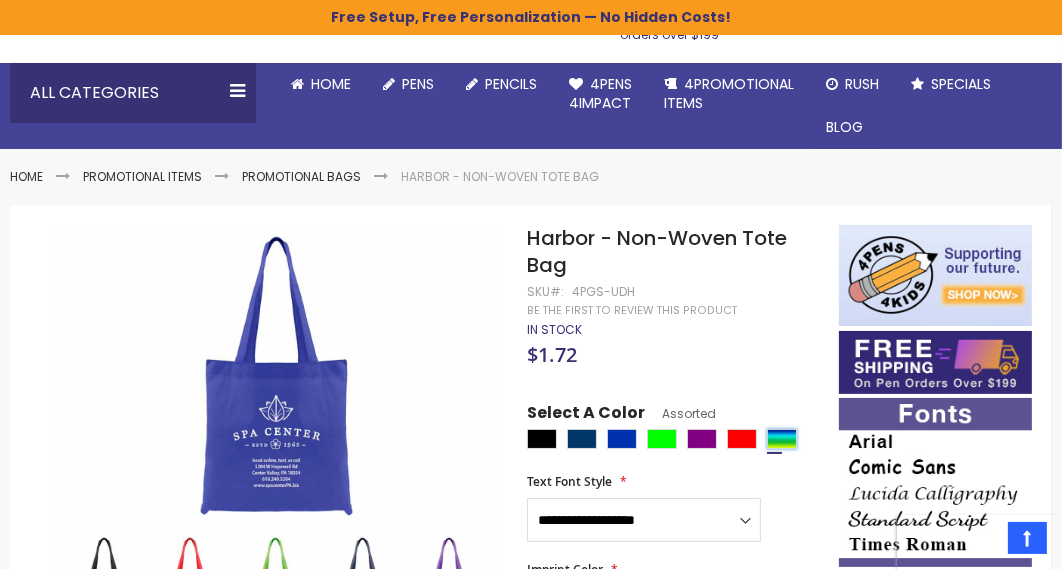 scroll, scrollTop: 132, scrollLeft: 0, axis: vertical 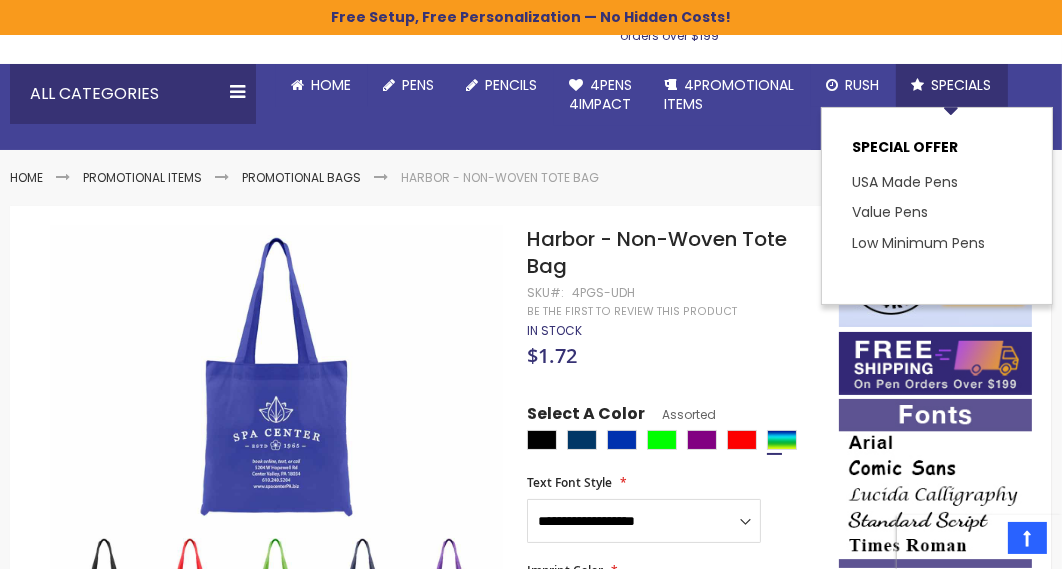 click on "Specials" at bounding box center [952, 85] 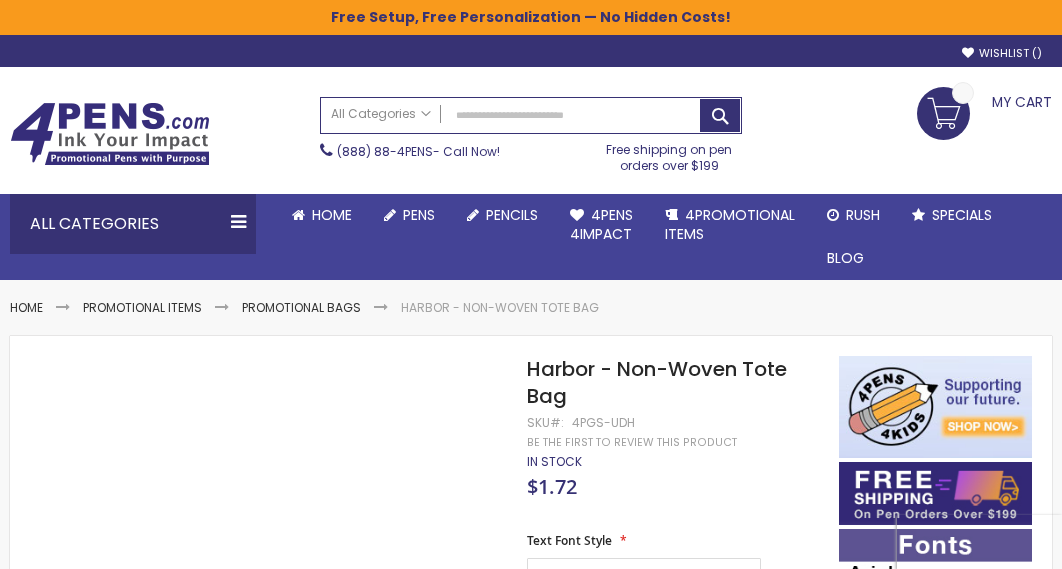 scroll, scrollTop: 0, scrollLeft: 0, axis: both 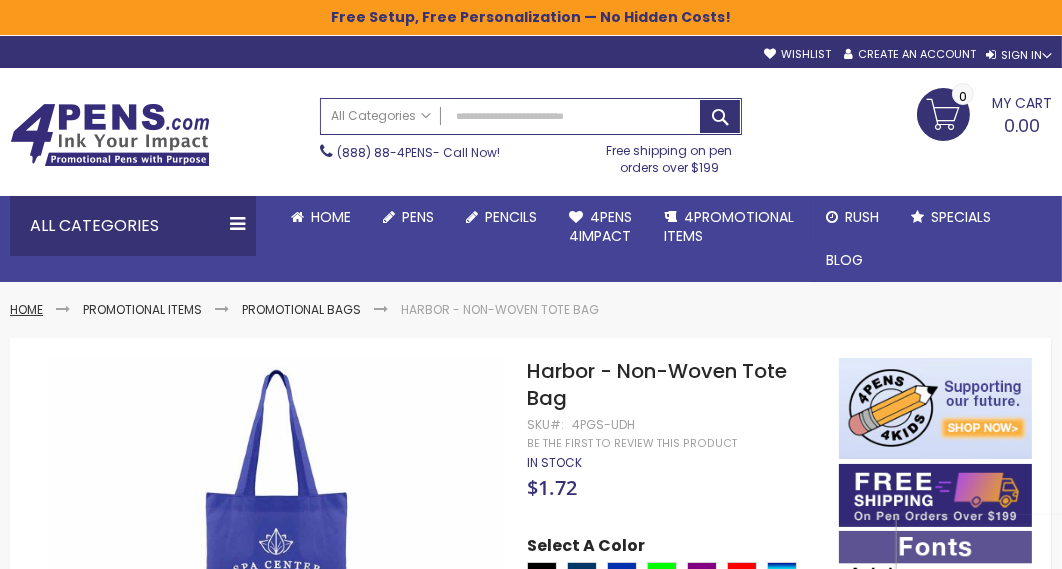 click on "Home" at bounding box center (26, 309) 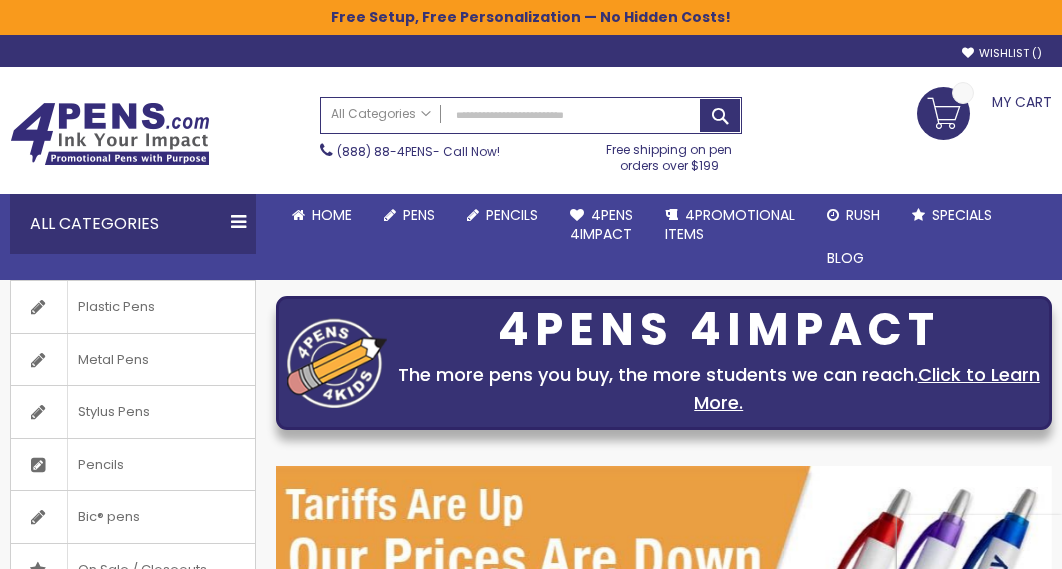 scroll, scrollTop: 0, scrollLeft: 0, axis: both 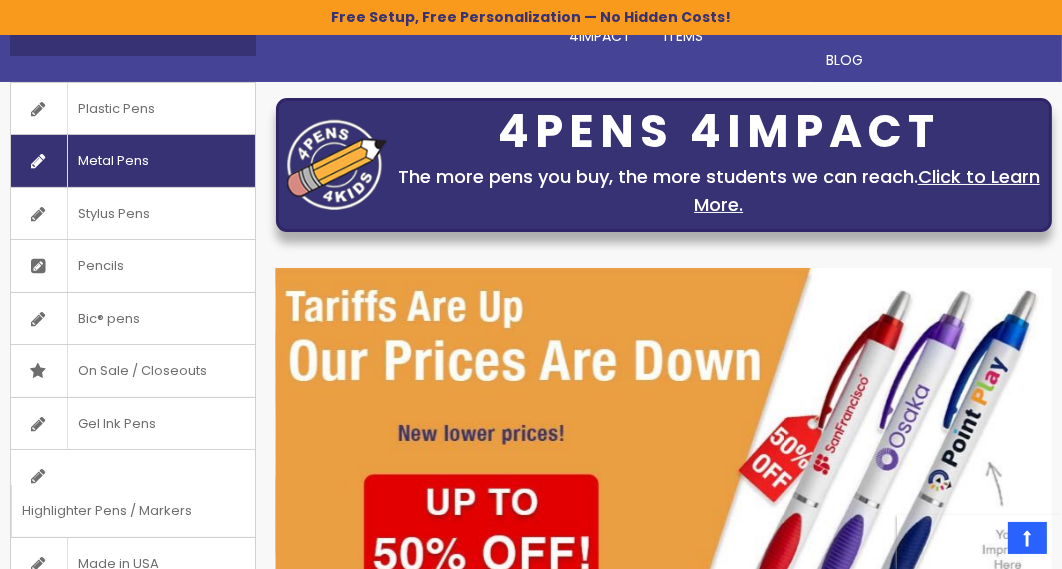 click on "On Sale / Closeouts" at bounding box center (142, 371) 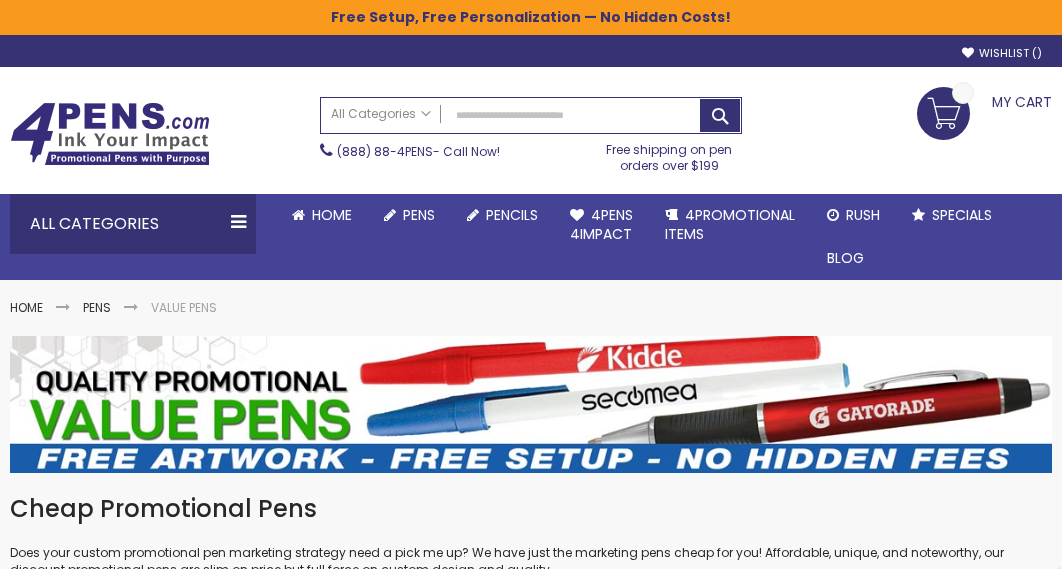 scroll, scrollTop: 0, scrollLeft: 0, axis: both 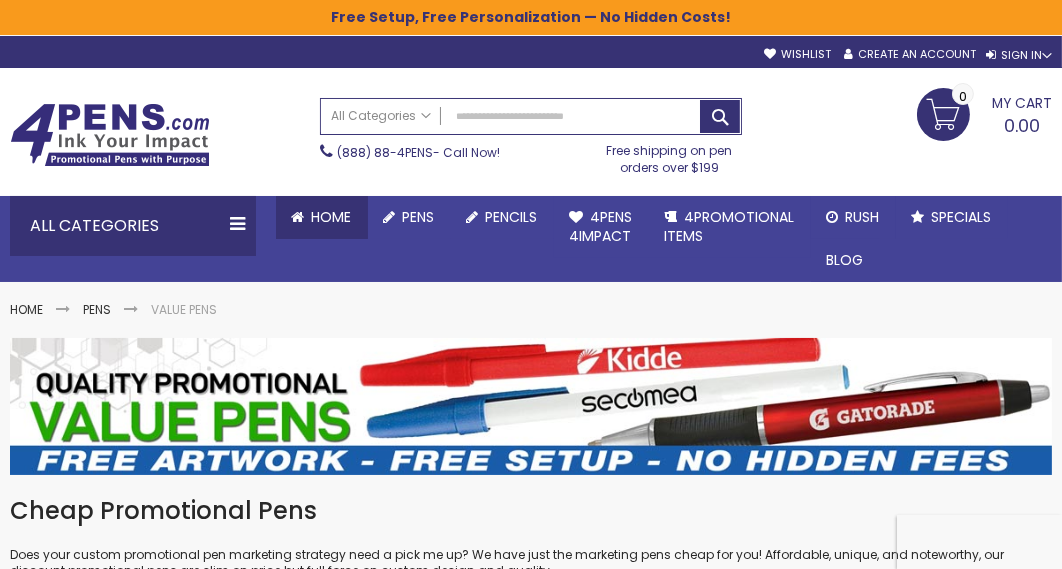 click on "Home" at bounding box center [332, 217] 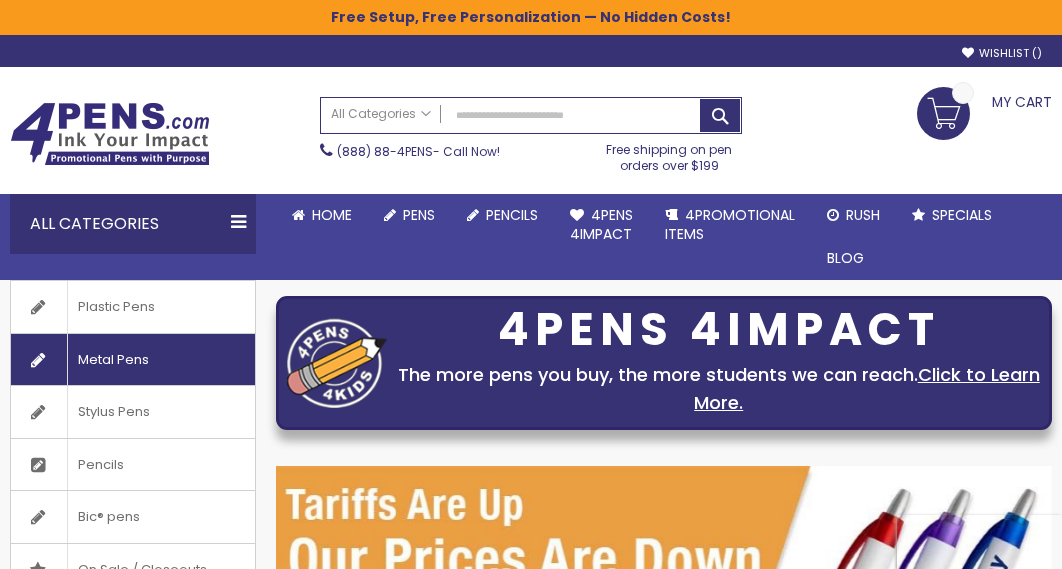 scroll, scrollTop: 0, scrollLeft: 0, axis: both 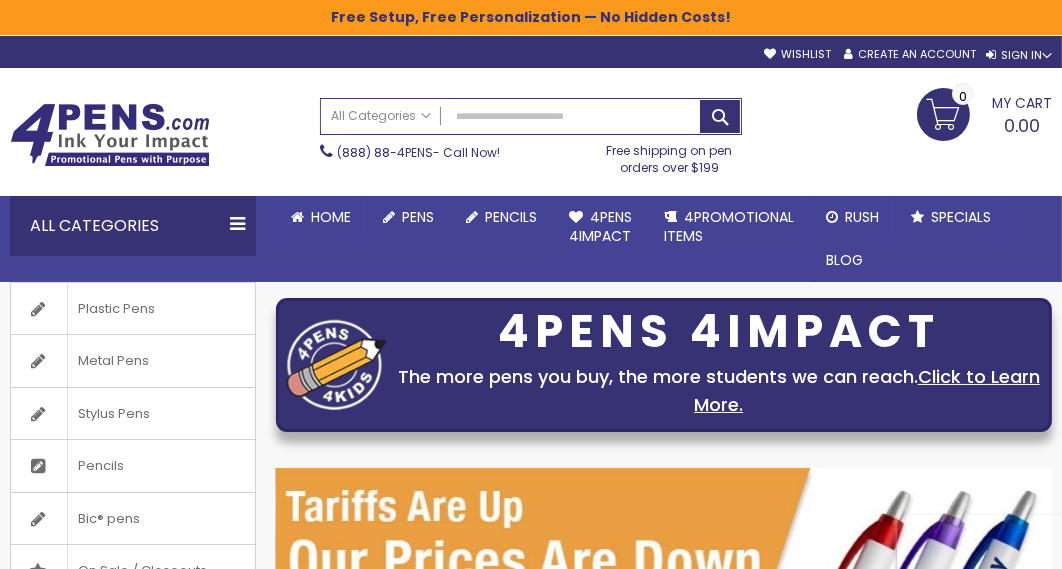 click on "All Categories" at bounding box center (133, 226) 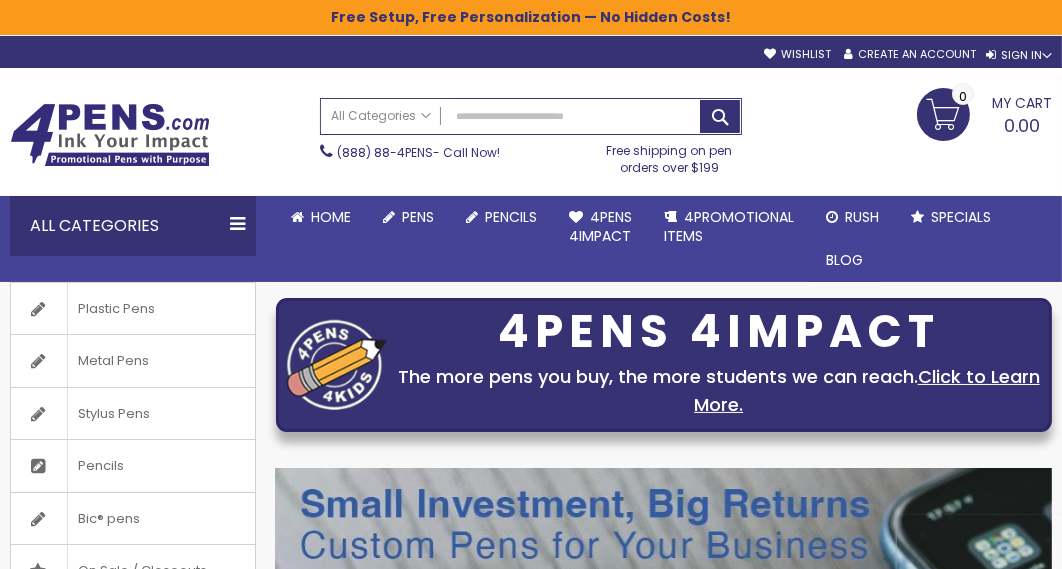 click on "All Categories" at bounding box center [133, 226] 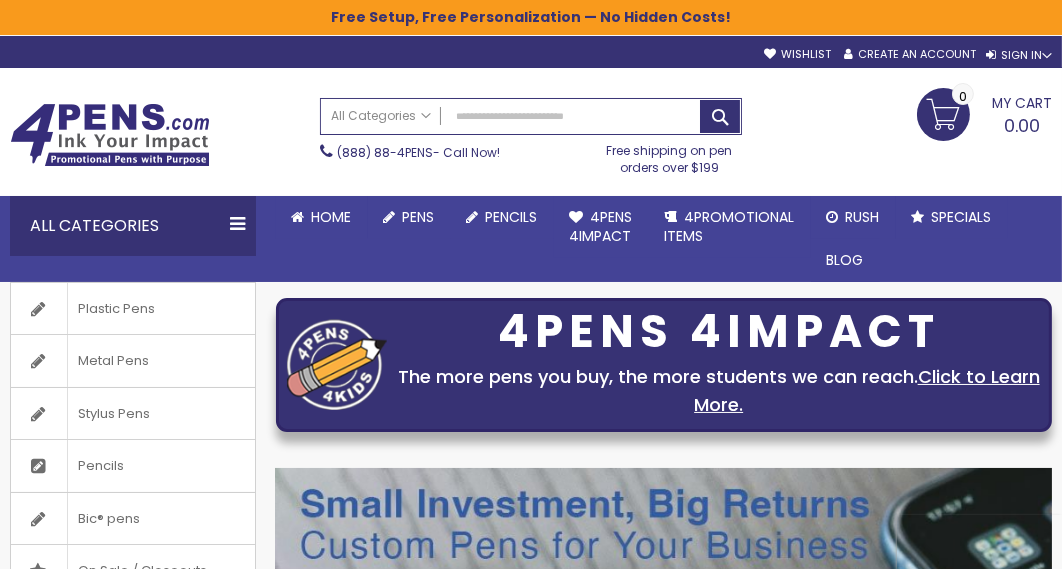 click on "All Categories" at bounding box center [133, 226] 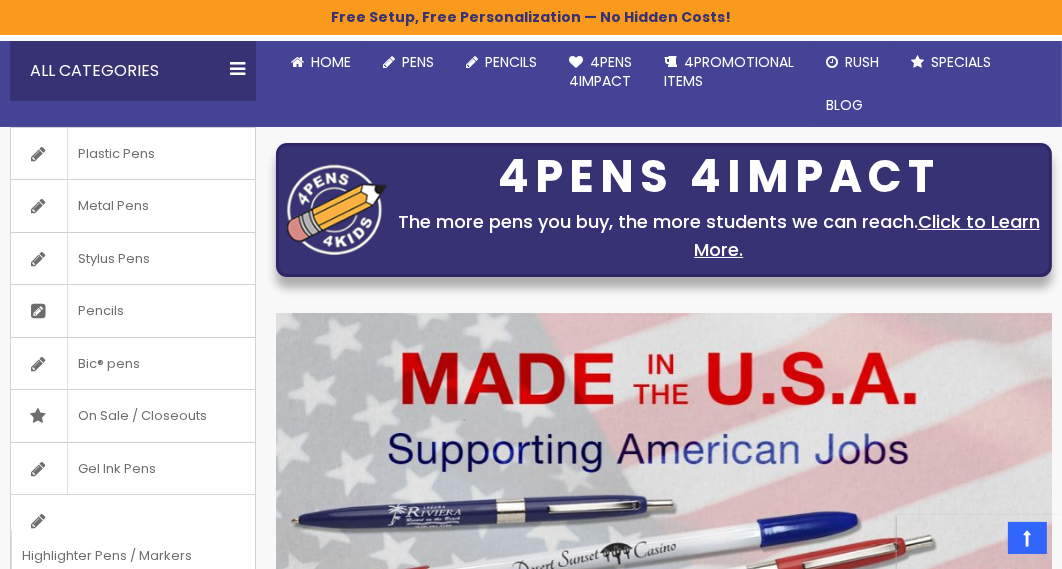 scroll, scrollTop: 0, scrollLeft: 0, axis: both 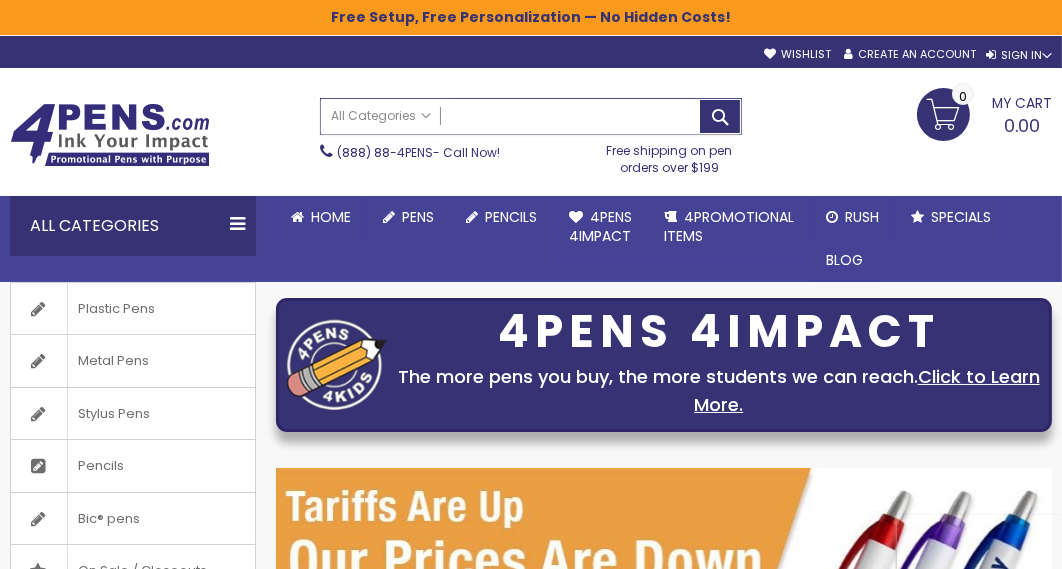 click on "Search" at bounding box center [531, 116] 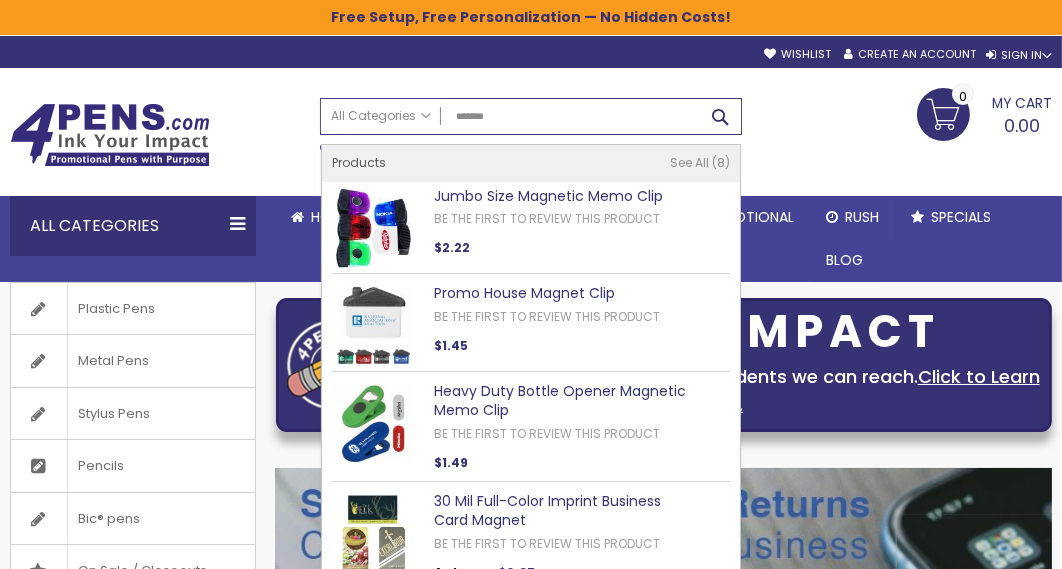 click on "Search" at bounding box center [720, 116] 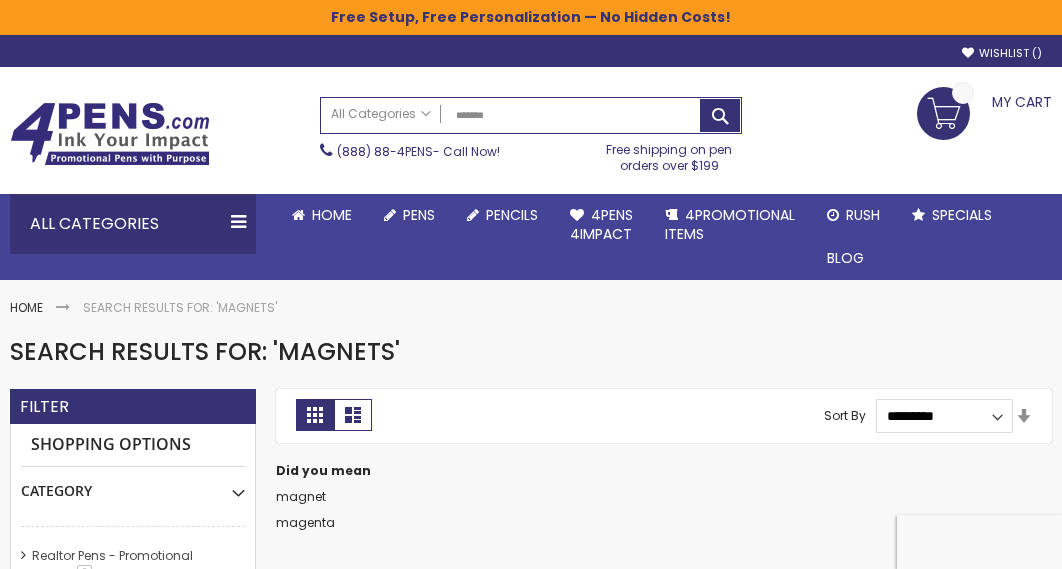 scroll, scrollTop: 0, scrollLeft: 0, axis: both 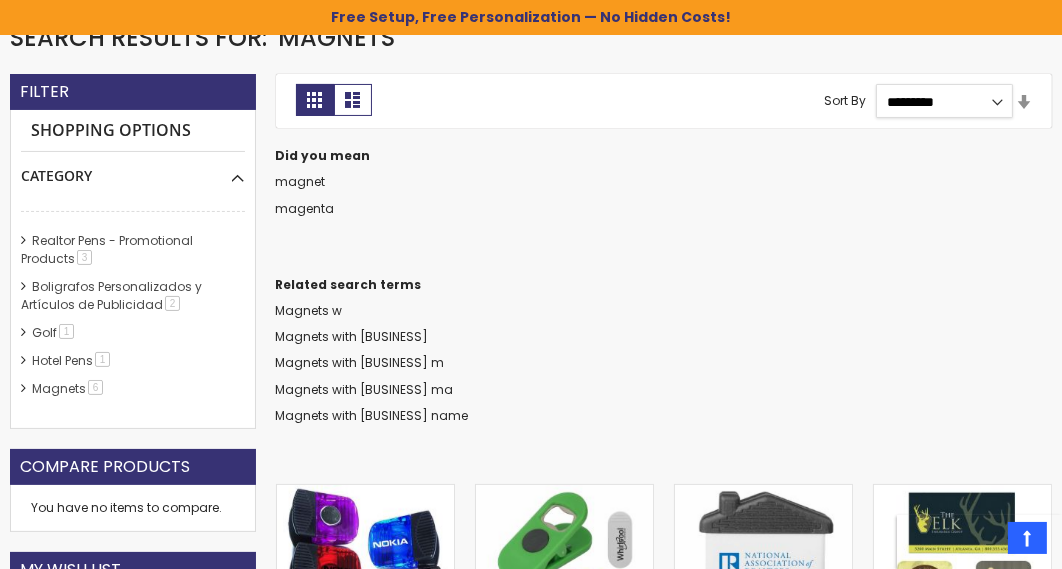 click on "**********" at bounding box center [944, 101] 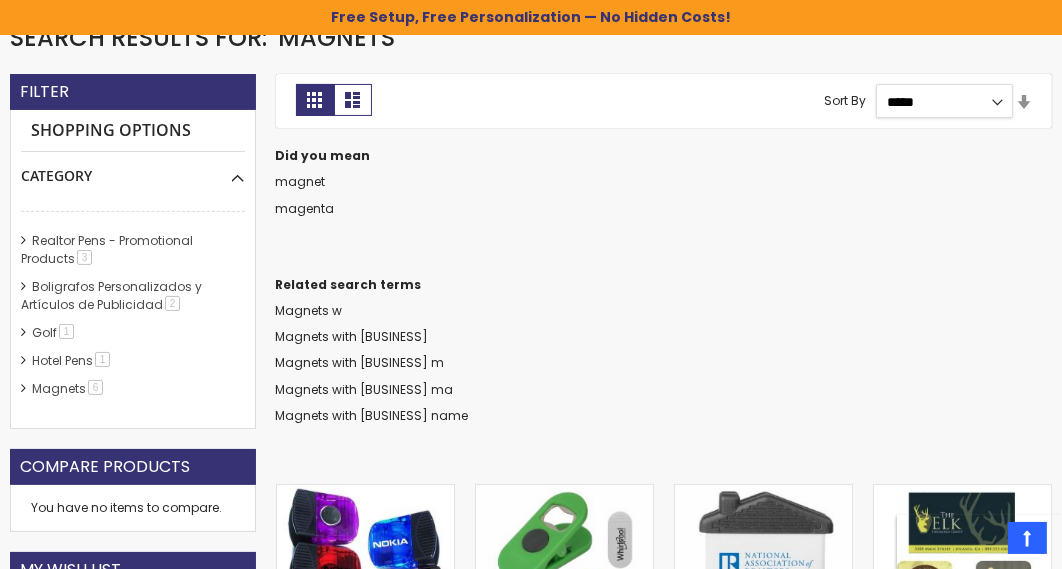 click on "**********" at bounding box center [944, 101] 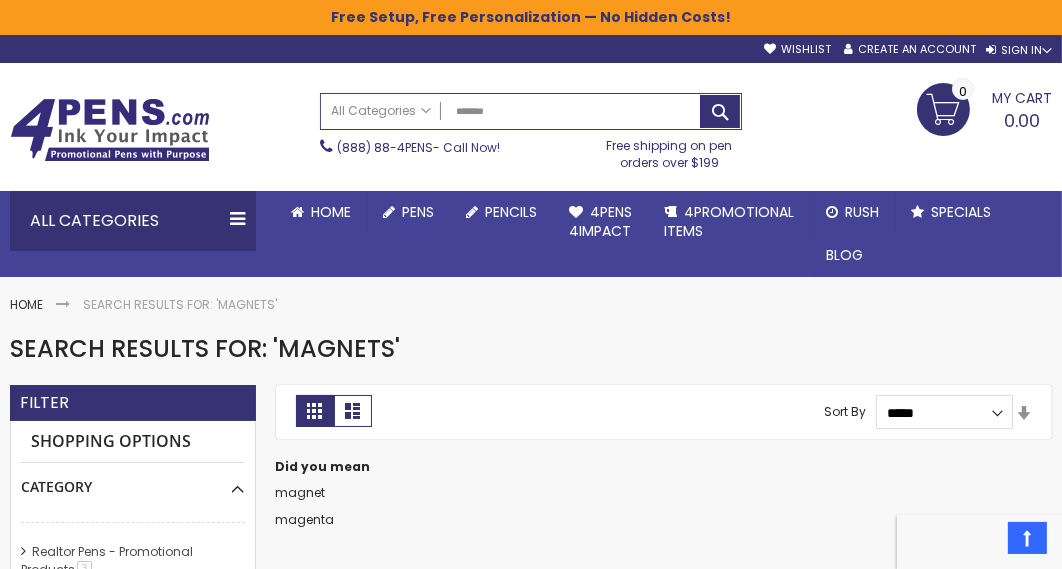 scroll, scrollTop: 0, scrollLeft: 0, axis: both 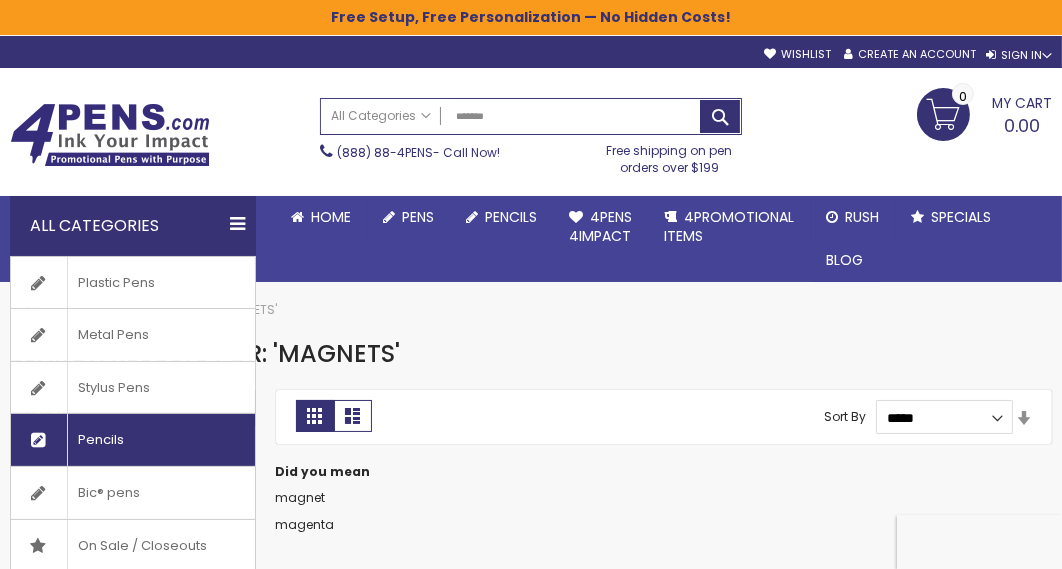 click on "Pencils" at bounding box center (100, 440) 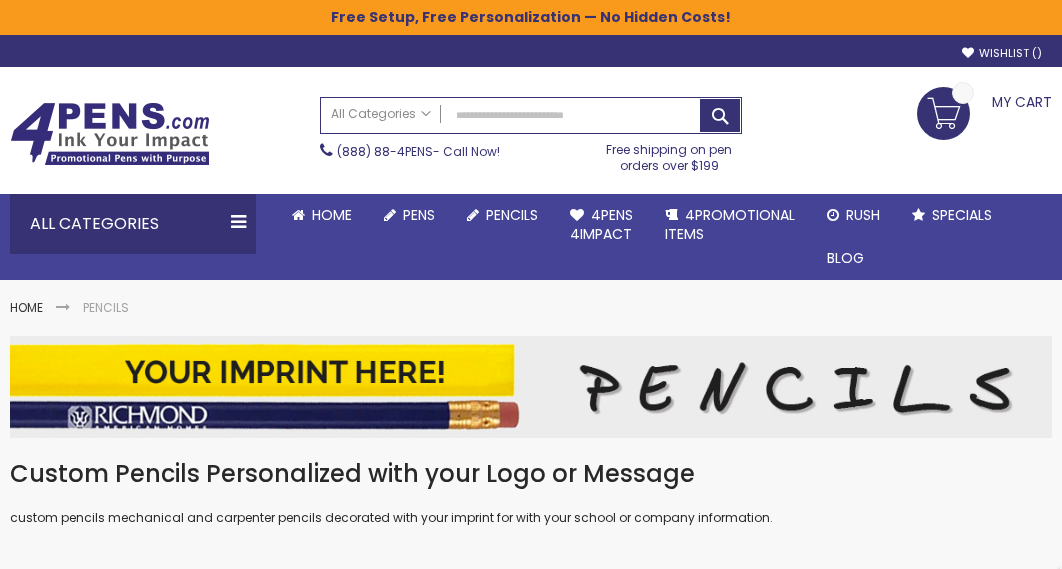 scroll, scrollTop: 0, scrollLeft: 0, axis: both 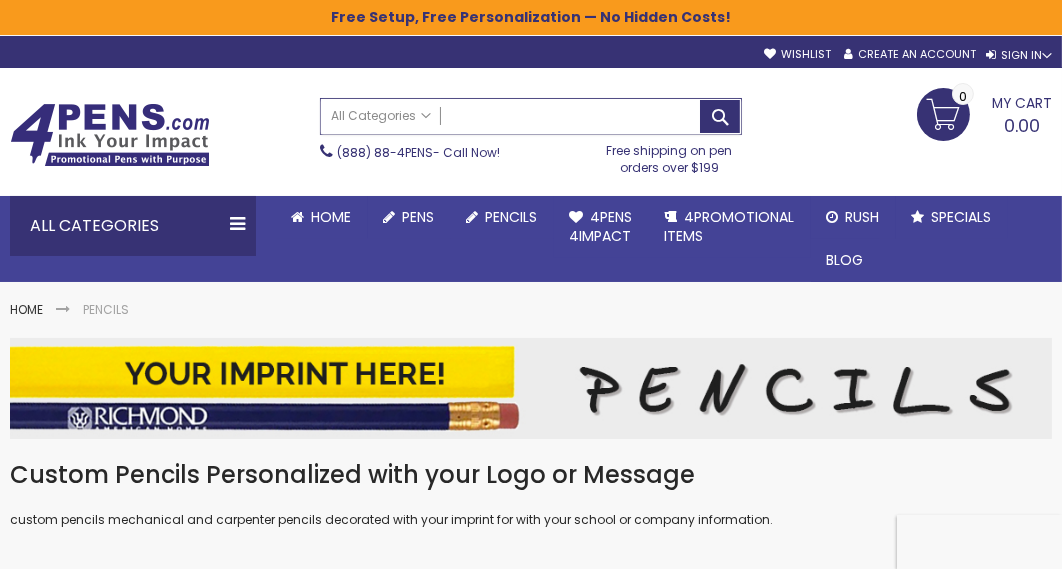 click on "Search" at bounding box center (531, 116) 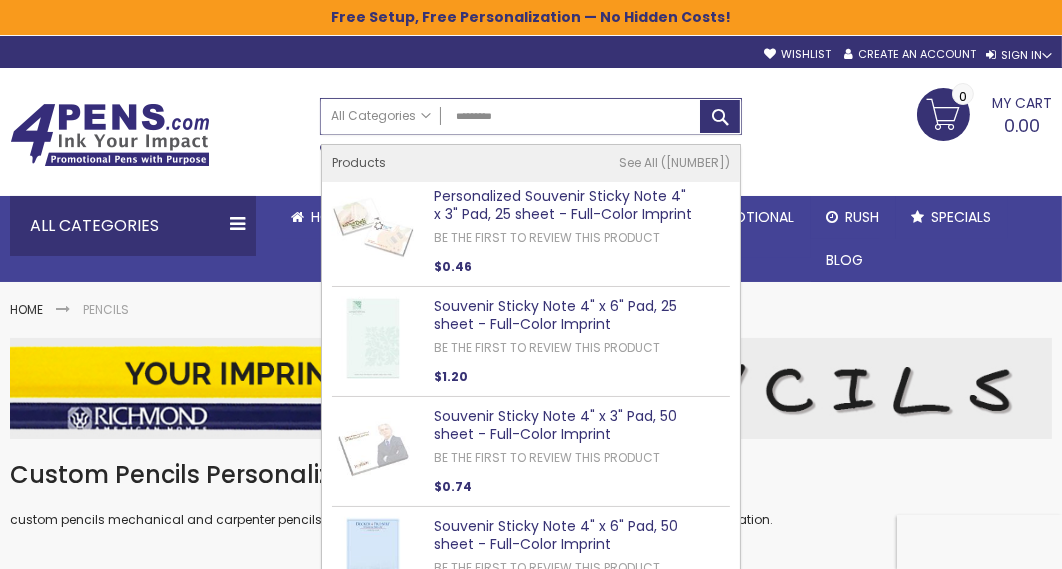 type on "*********" 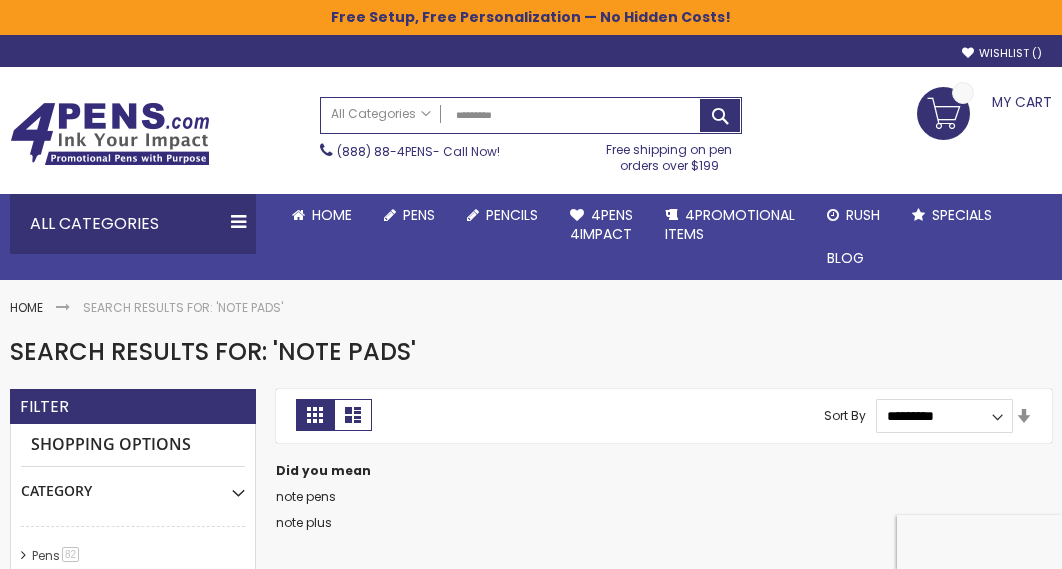 scroll, scrollTop: 0, scrollLeft: 0, axis: both 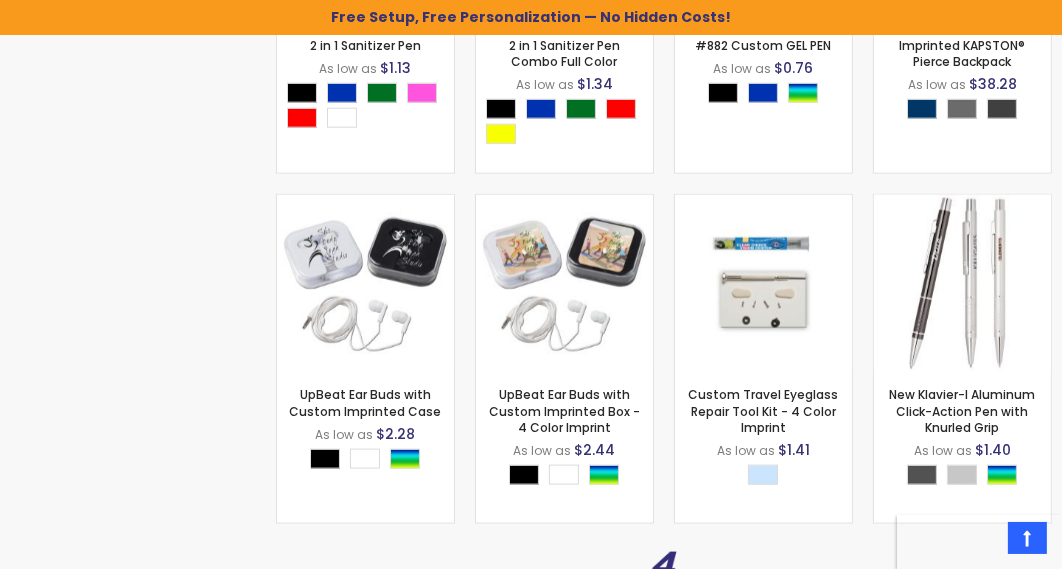 click on "Checkout as a new customer
Creating an account has many benefits:
See order and shipping status
Track order history
Check out faster
Create an Account
Checkout using your account
Email Address
Password
Sign In" at bounding box center [531, -626] 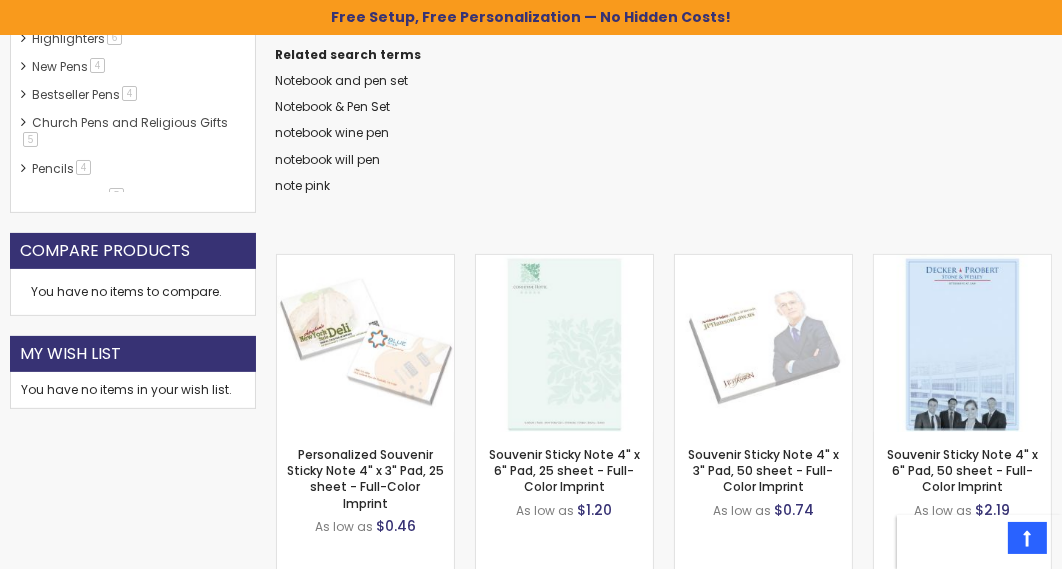 scroll, scrollTop: 550, scrollLeft: 0, axis: vertical 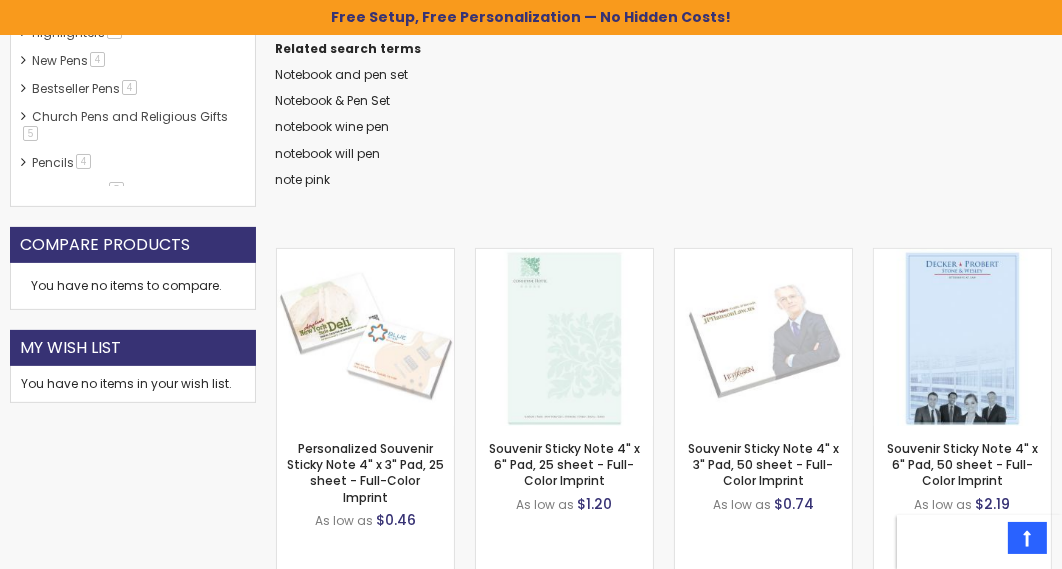 click on "Checkout as a new customer
Creating an account has many benefits:
See order and shipping status
Track order history
Check out faster
Create an Account
Checkout using your account
Email Address
Password
Sign In" at bounding box center (531, 4152) 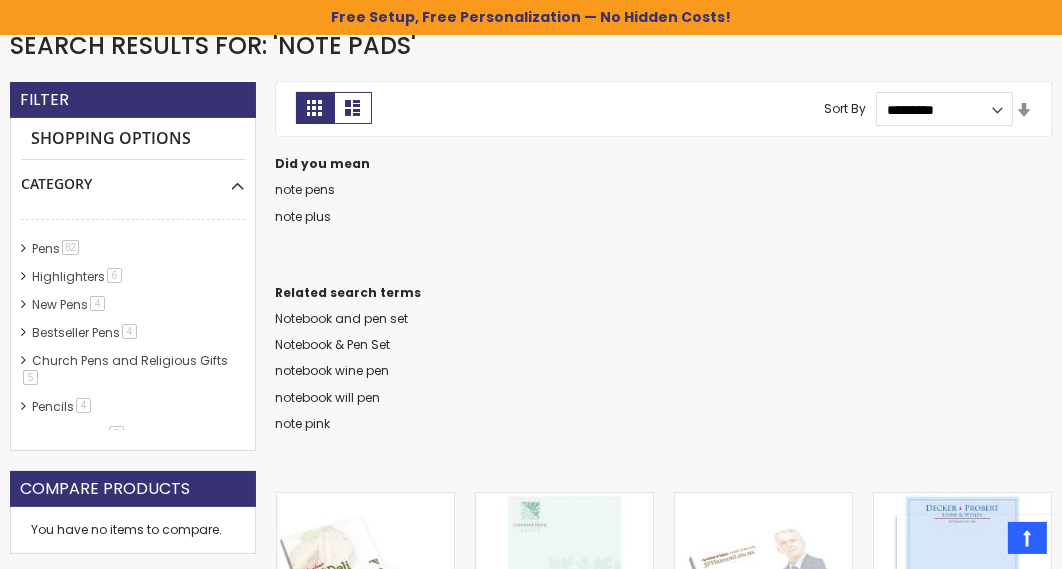 scroll, scrollTop: 303, scrollLeft: 0, axis: vertical 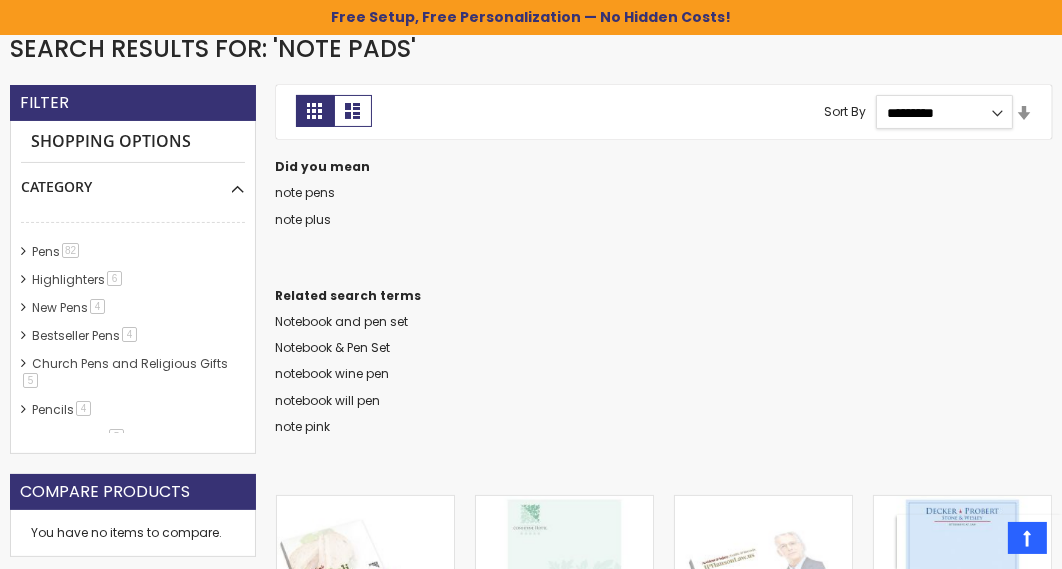 click on "**********" at bounding box center [944, 112] 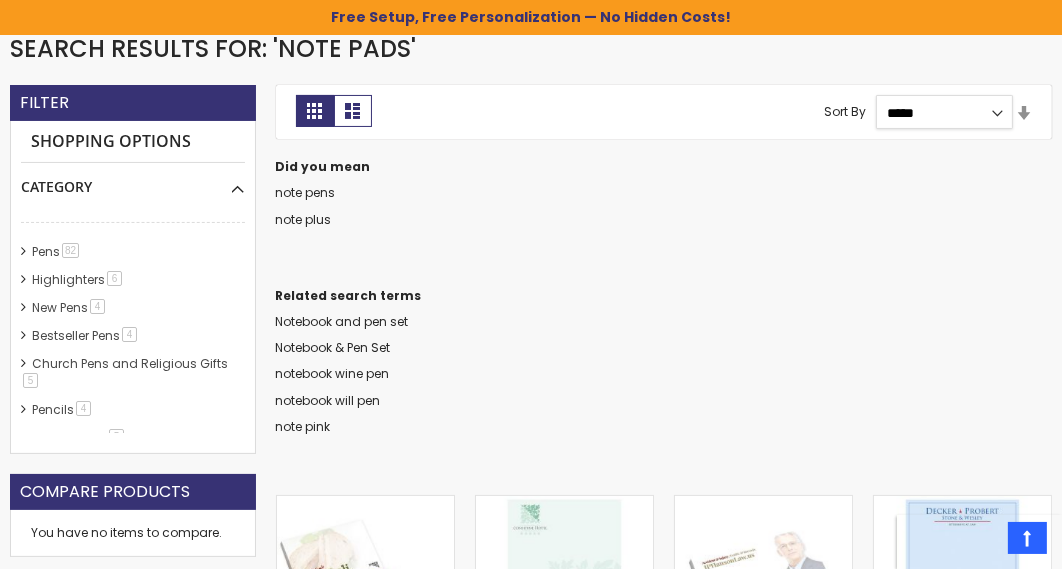 click on "**********" at bounding box center [944, 112] 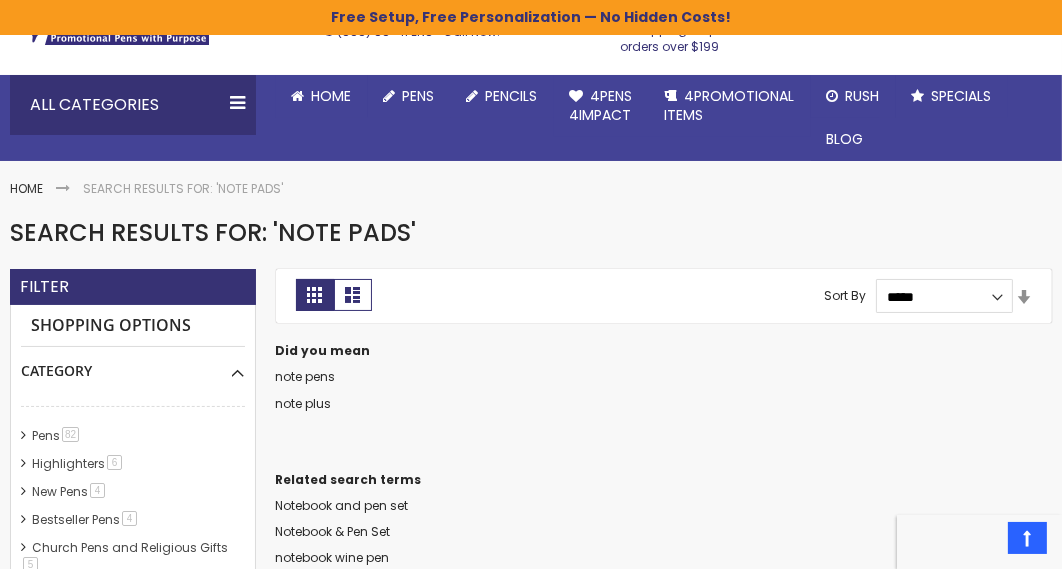 scroll, scrollTop: 99, scrollLeft: 0, axis: vertical 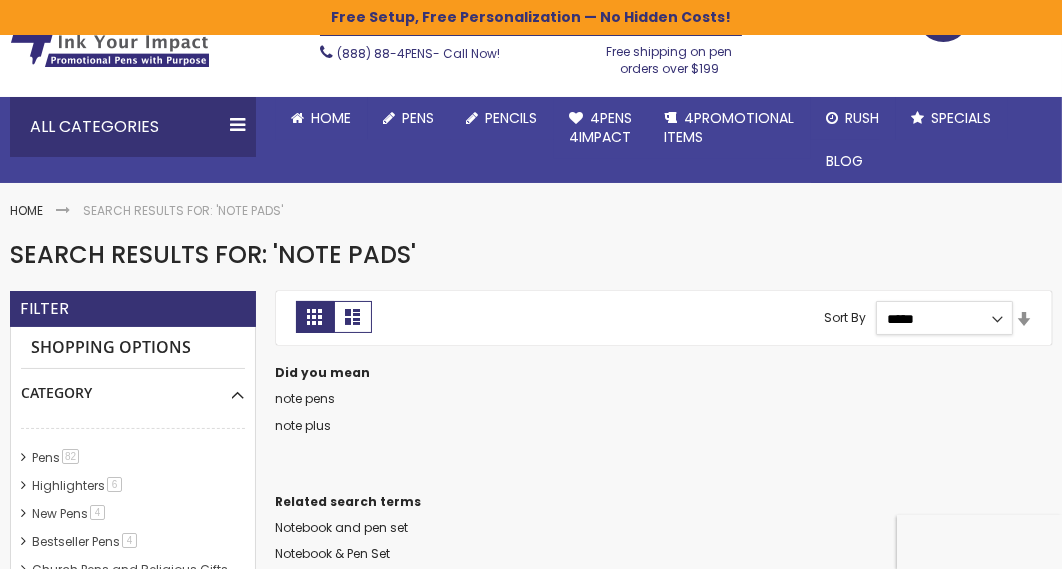 click on "**********" at bounding box center (944, 318) 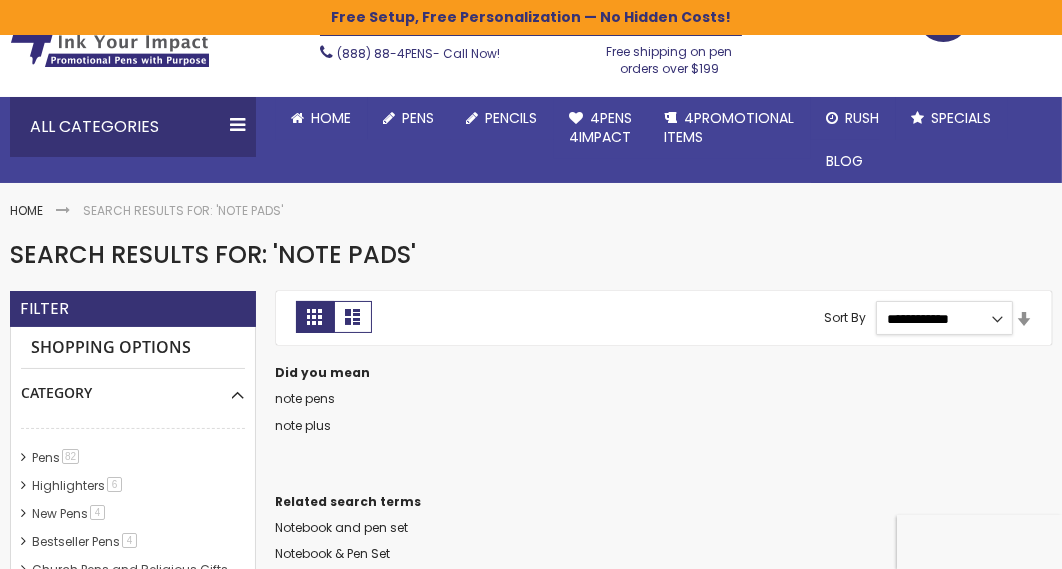click on "**********" at bounding box center (944, 318) 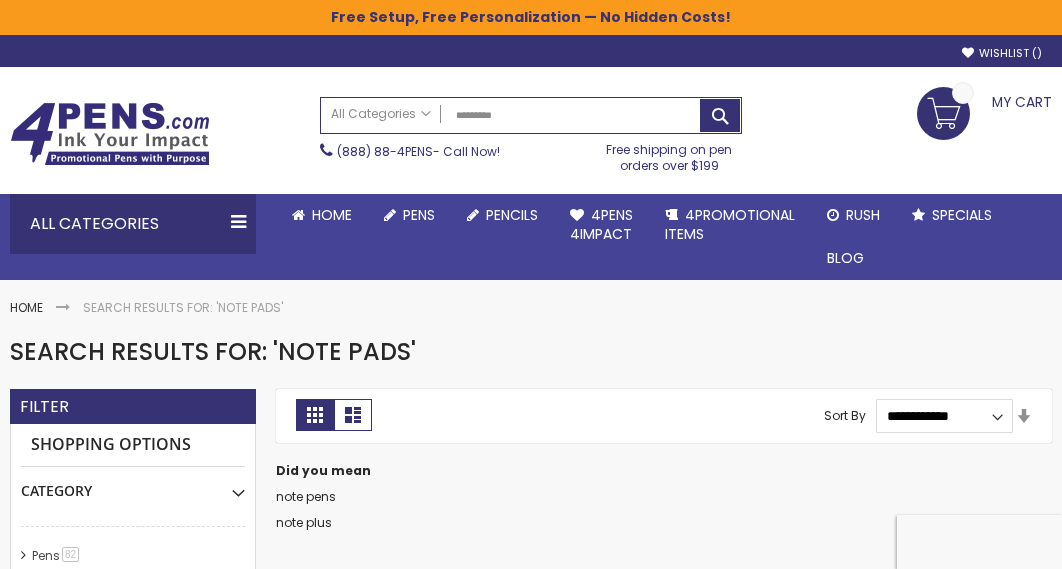 scroll, scrollTop: 0, scrollLeft: 0, axis: both 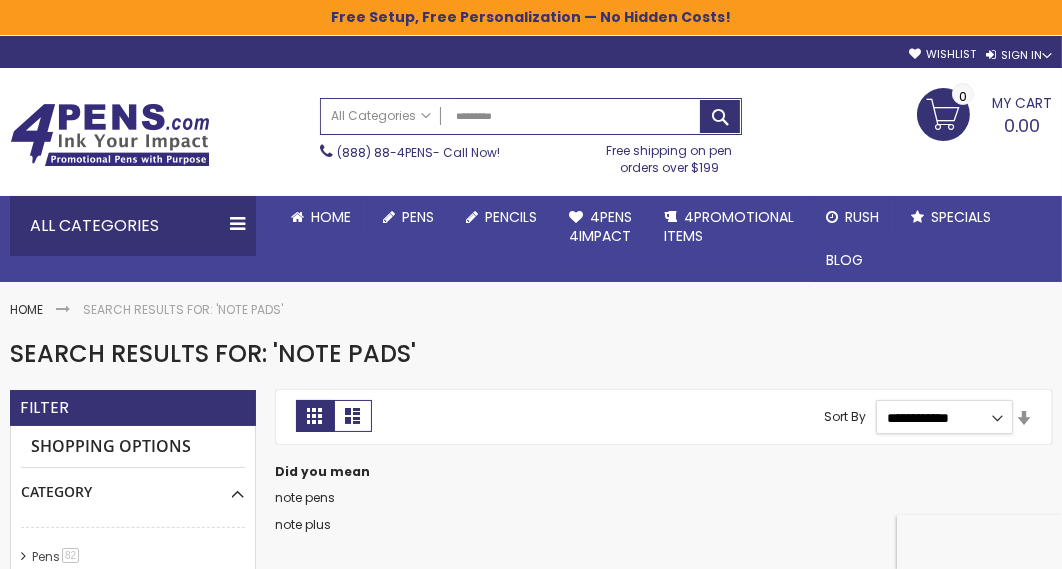 click on "**********" at bounding box center [944, 417] 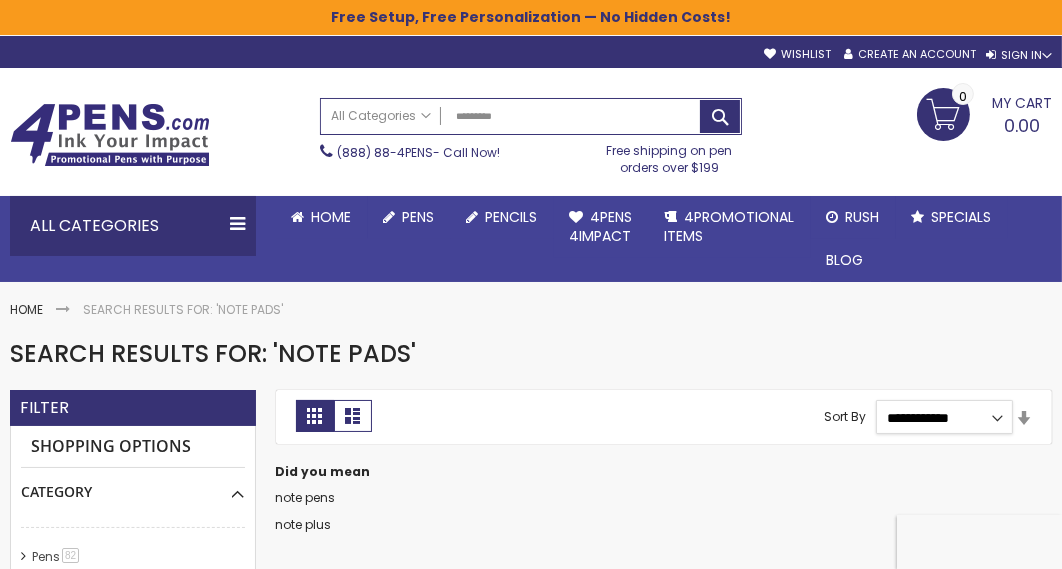 select on "*****" 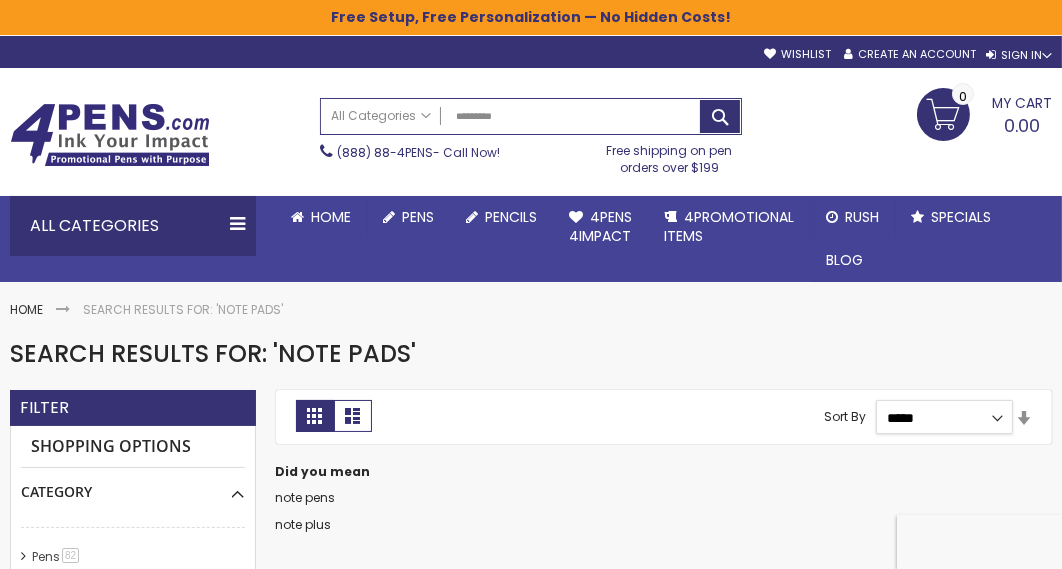 click on "**********" at bounding box center [944, 417] 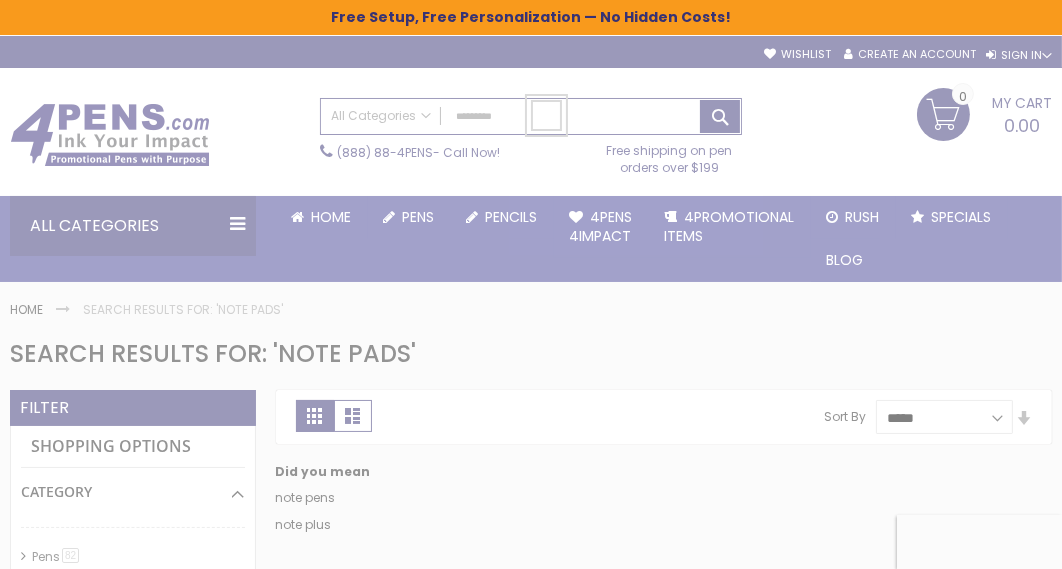 scroll, scrollTop: 328, scrollLeft: 0, axis: vertical 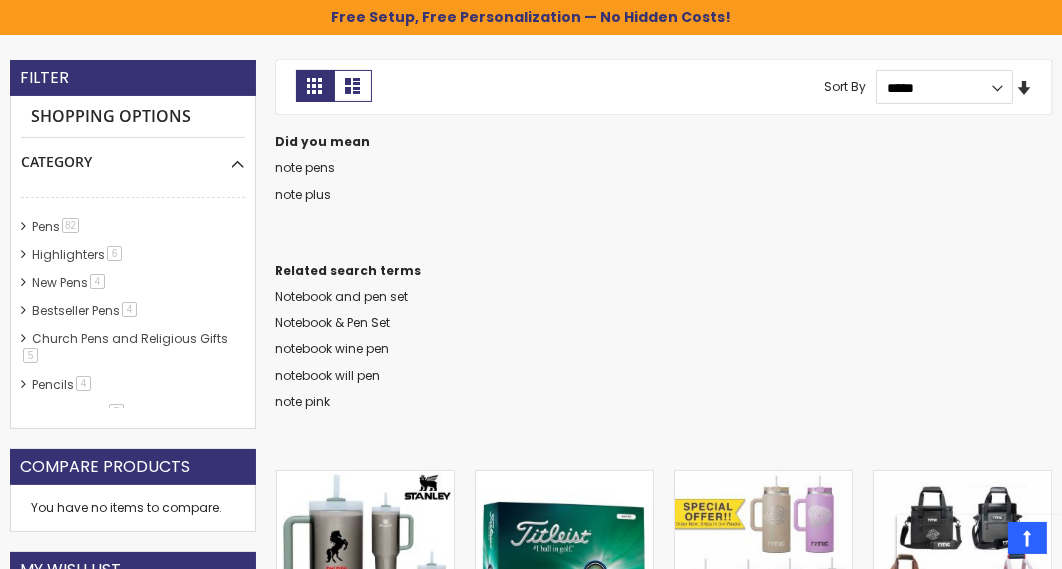 click on "Set Ascending Direction" at bounding box center [1024, 89] 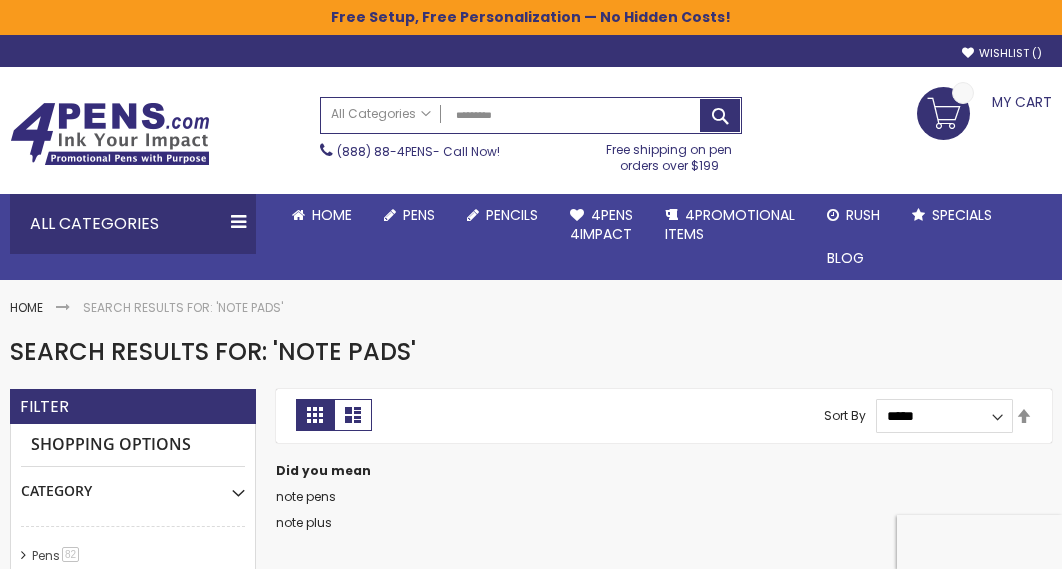 scroll, scrollTop: 0, scrollLeft: 0, axis: both 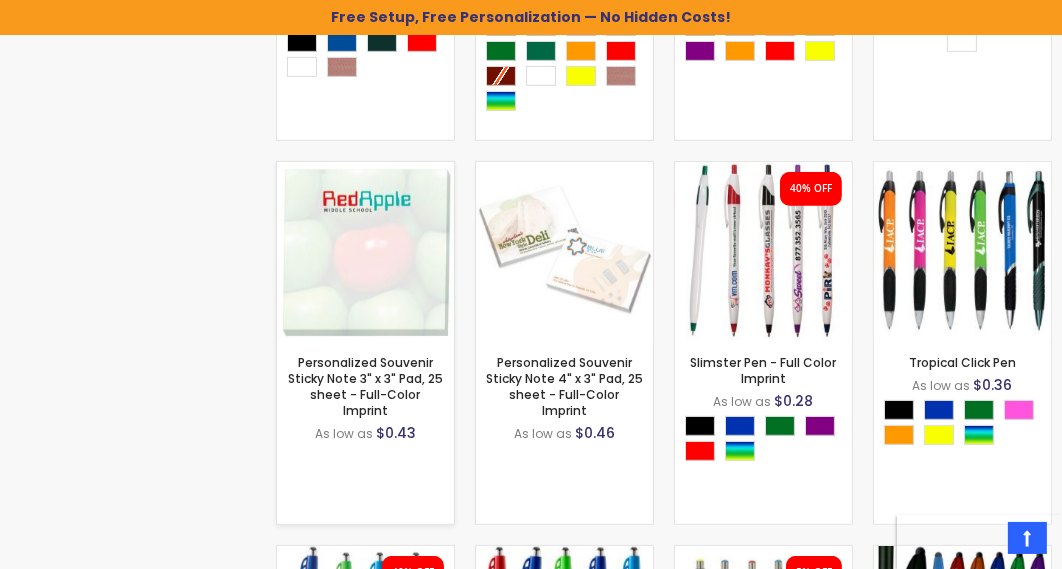 click at bounding box center [365, 251] 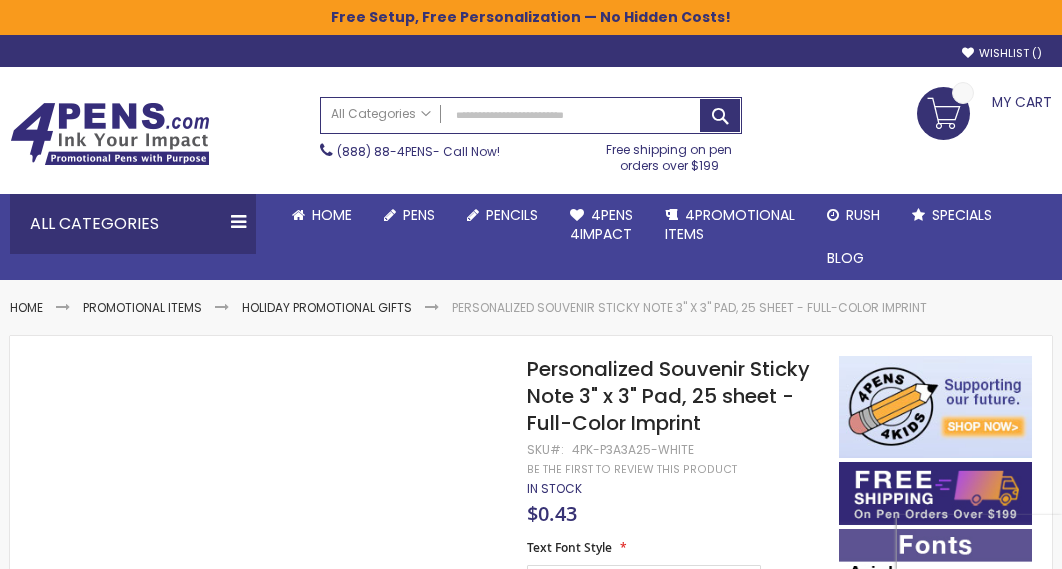 scroll, scrollTop: 0, scrollLeft: 0, axis: both 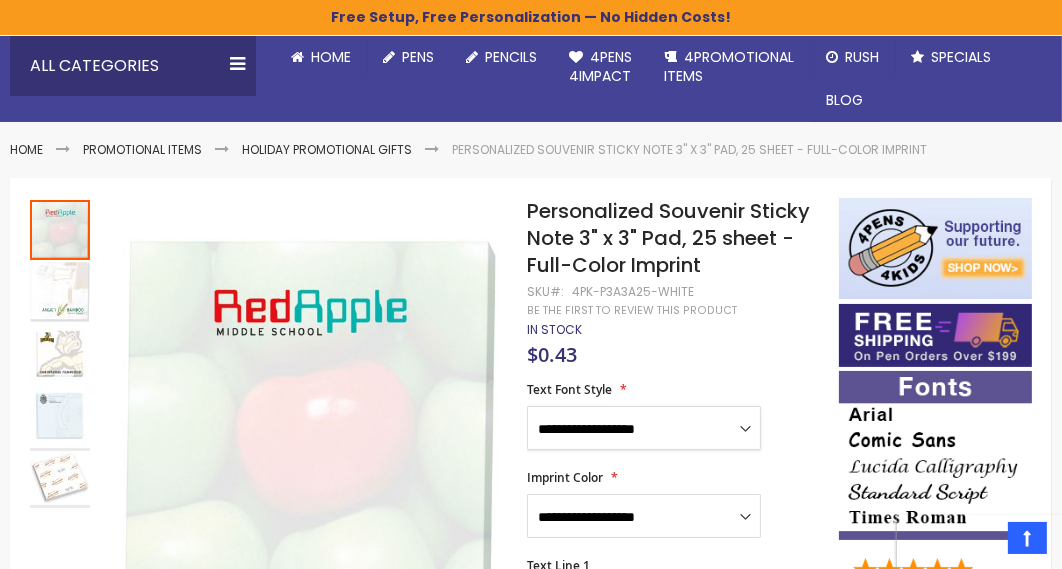 click on "**********" at bounding box center (644, 428) 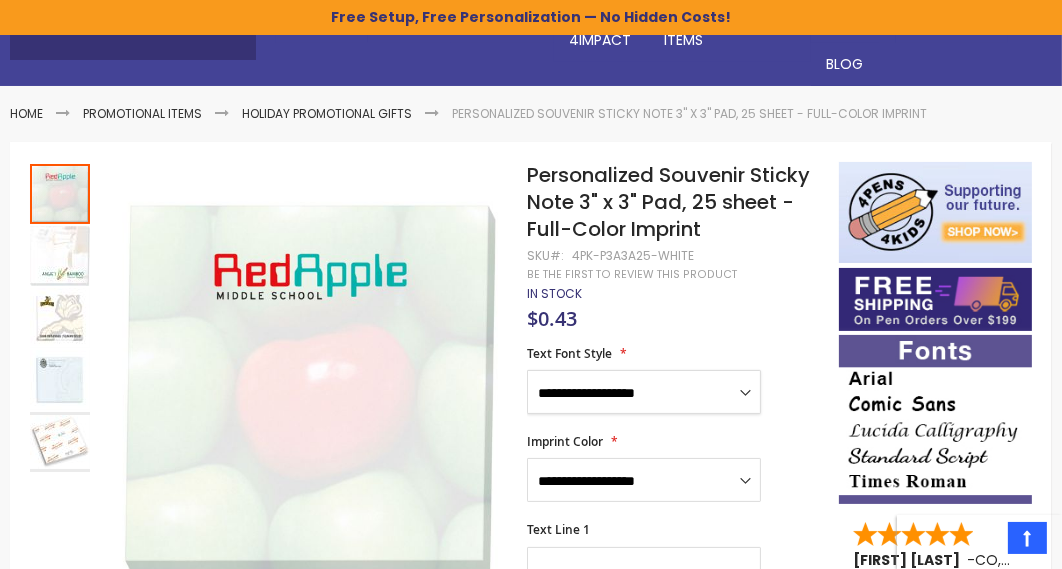 click on "**********" at bounding box center [644, 392] 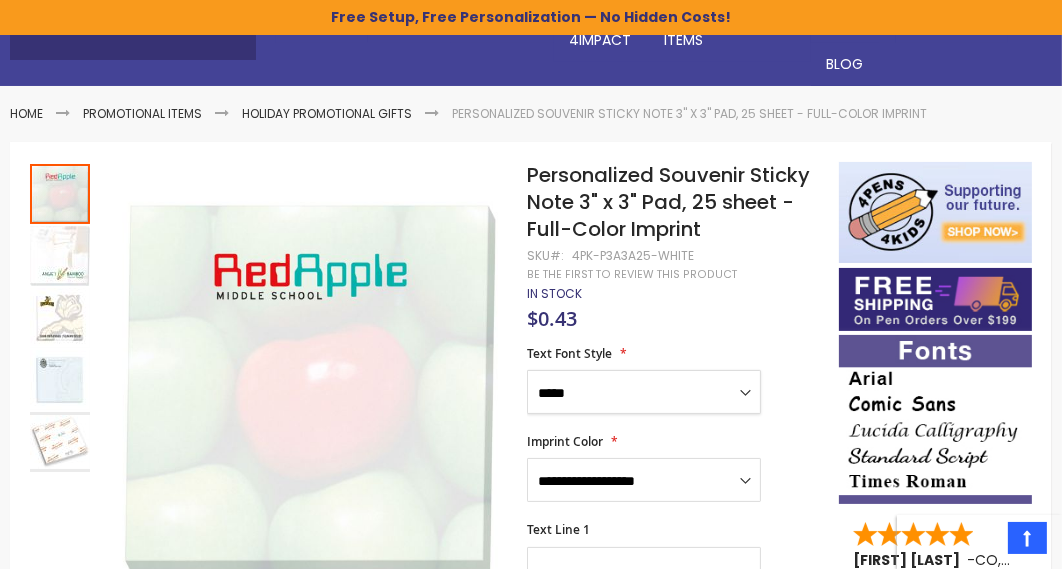 click on "**********" at bounding box center [644, 392] 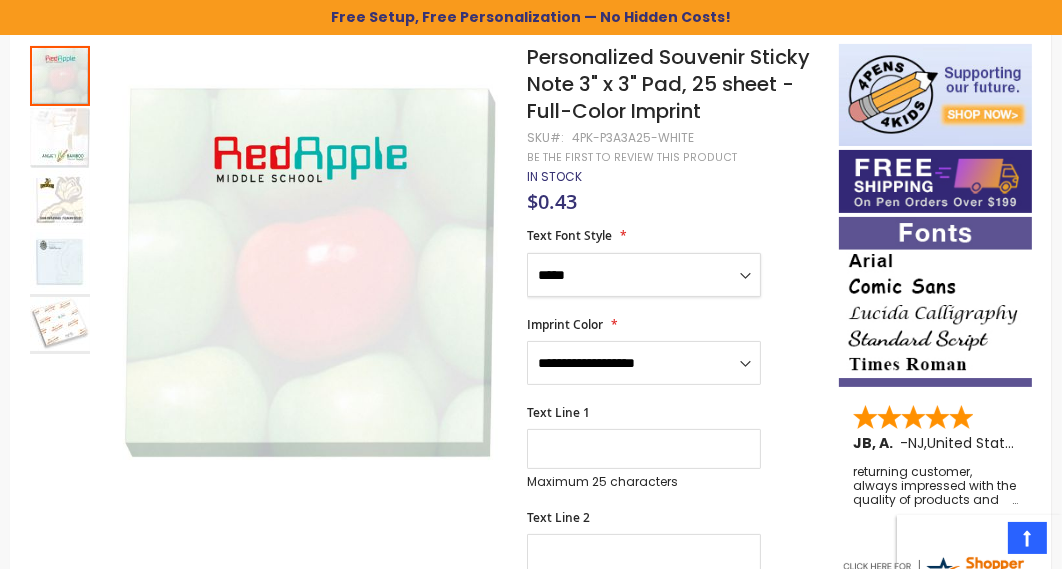 scroll, scrollTop: 315, scrollLeft: 0, axis: vertical 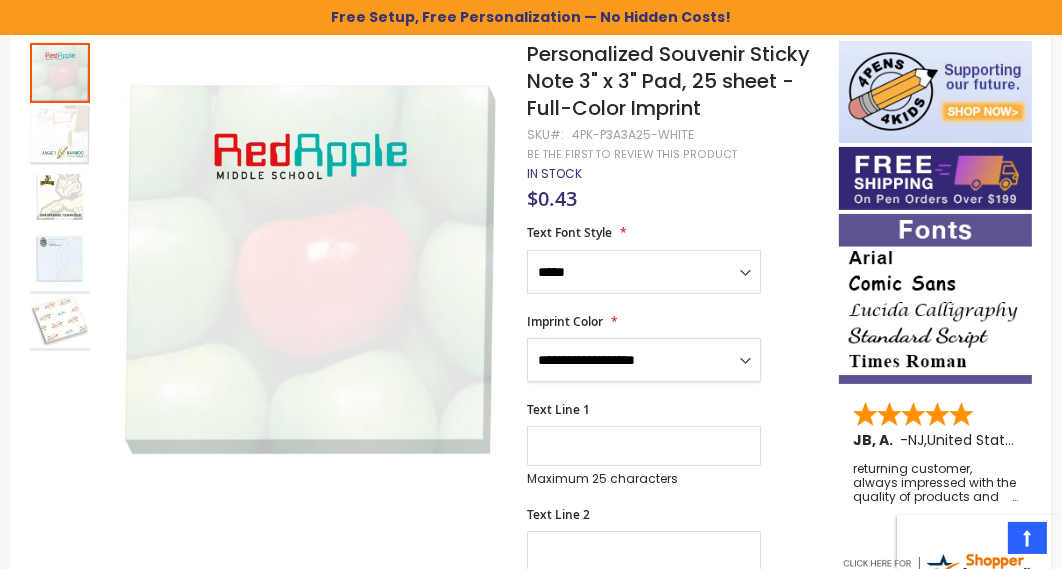 click on "**********" at bounding box center [644, 360] 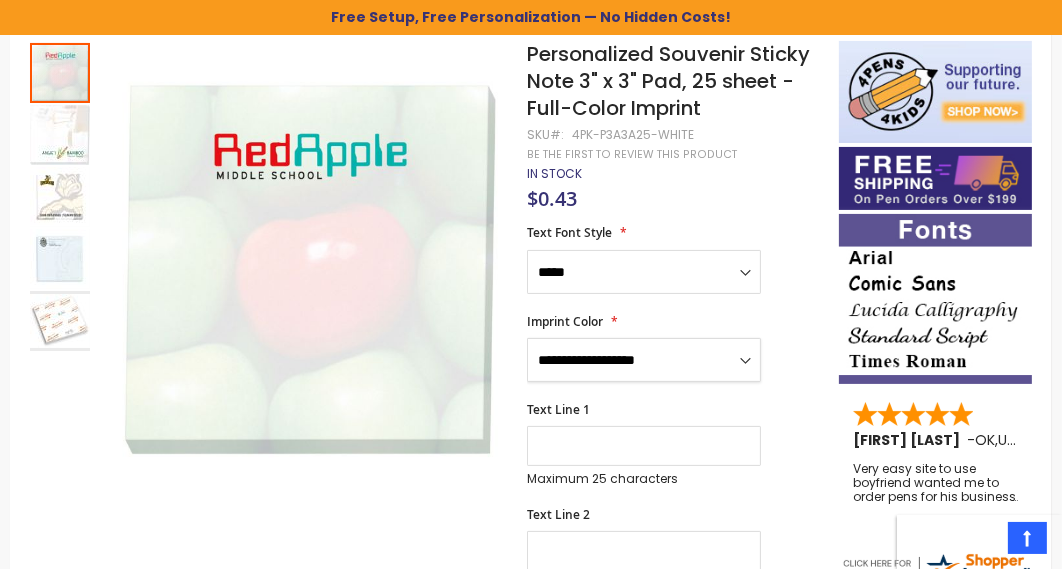 select on "*****" 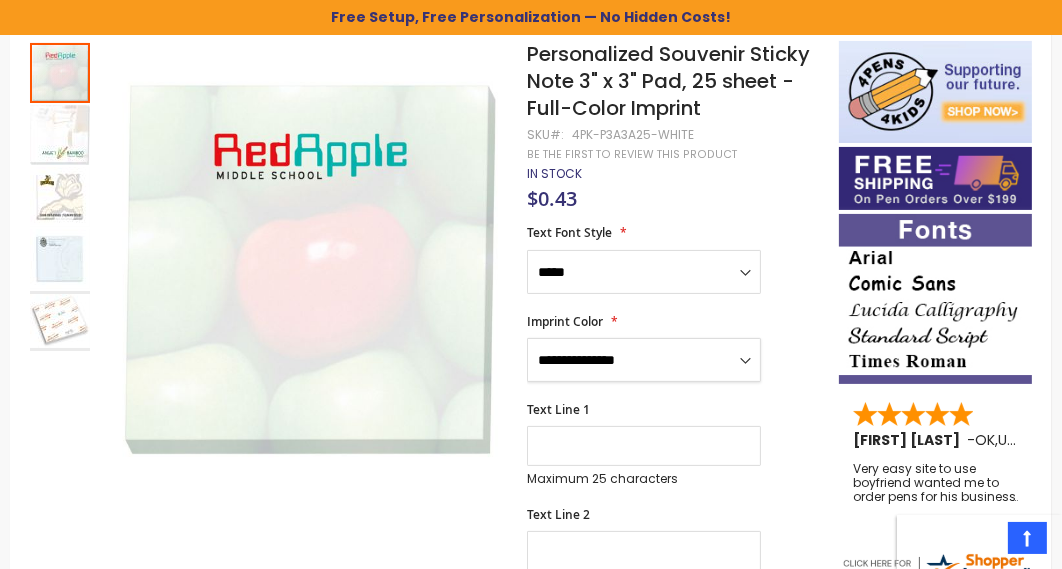 click on "**********" at bounding box center (644, 360) 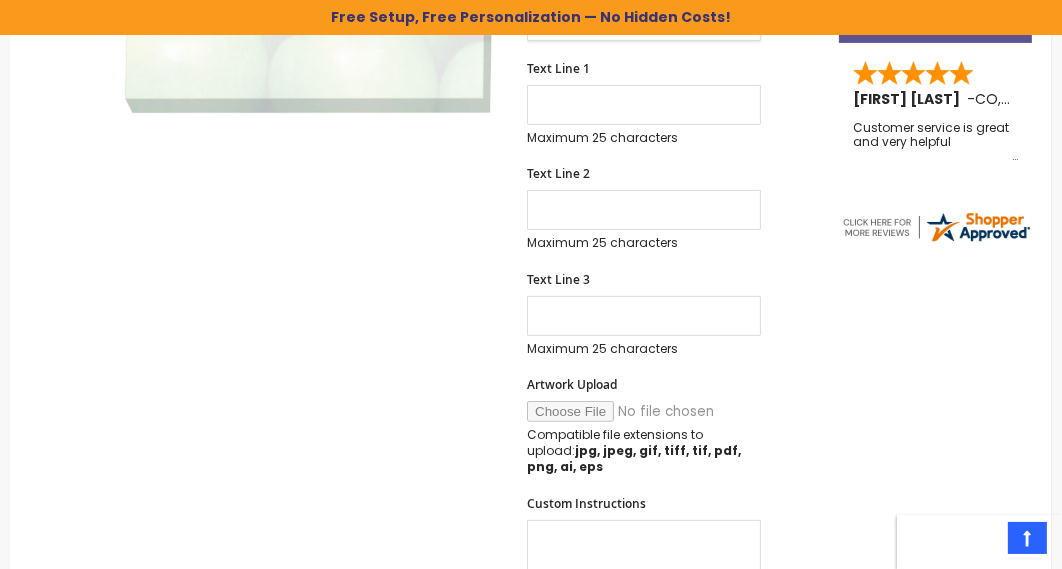 scroll, scrollTop: 654, scrollLeft: 0, axis: vertical 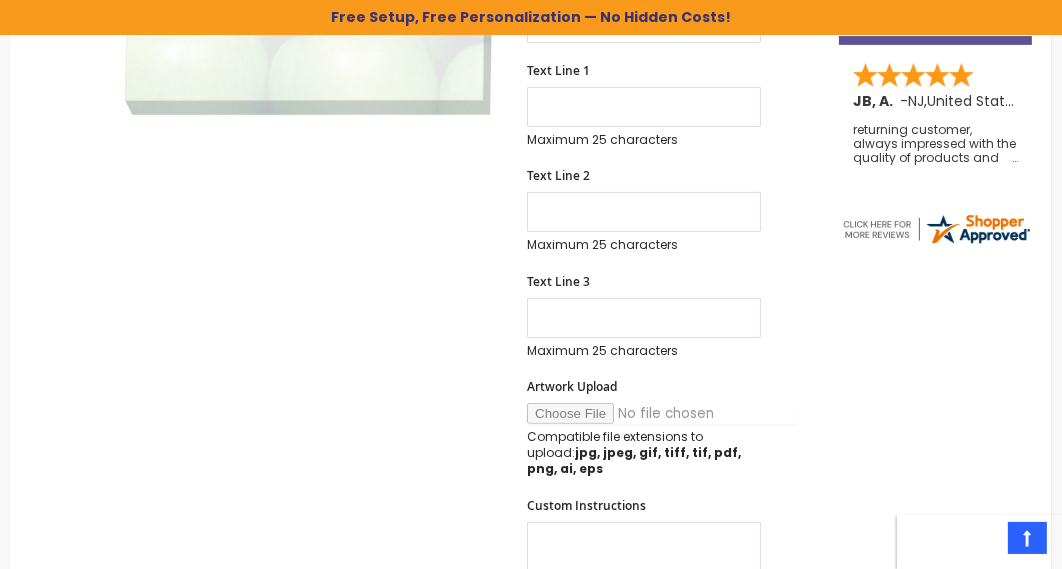 click on "Artwork Upload" at bounding box center [663, 413] 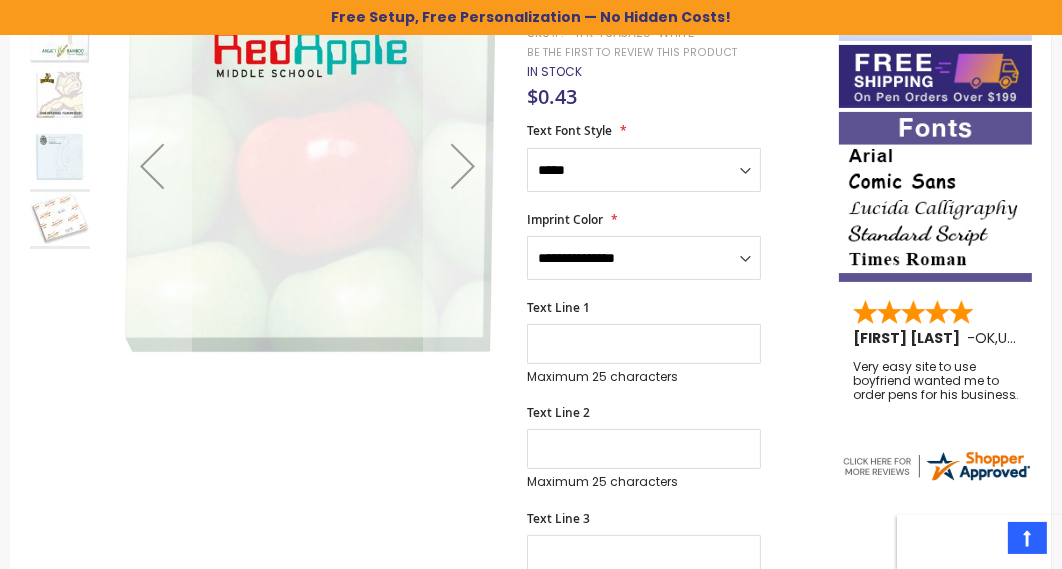 scroll, scrollTop: 0, scrollLeft: 0, axis: both 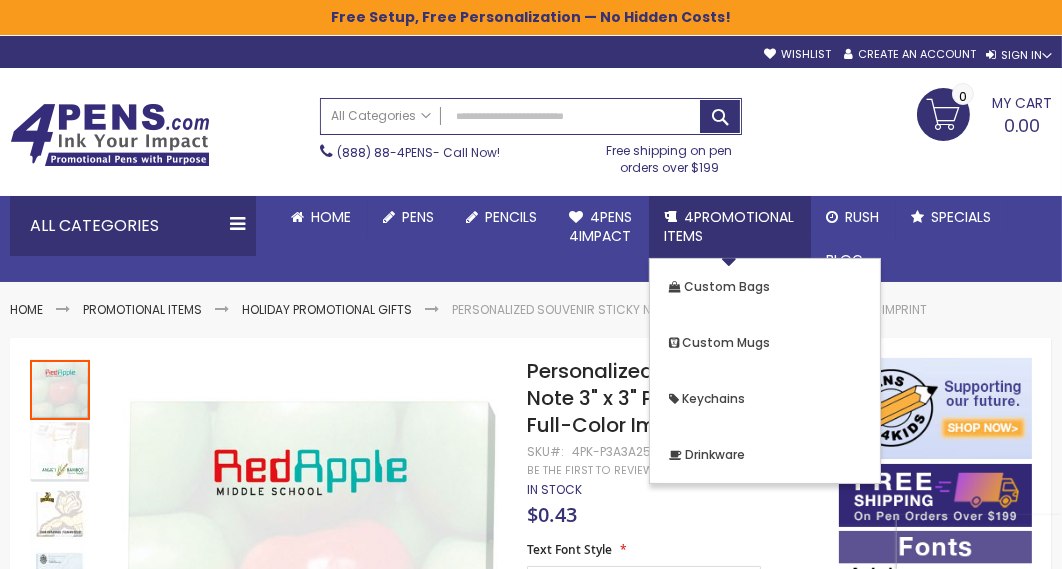 click on "4PROMOTIONAL ITEMS" at bounding box center (730, 226) 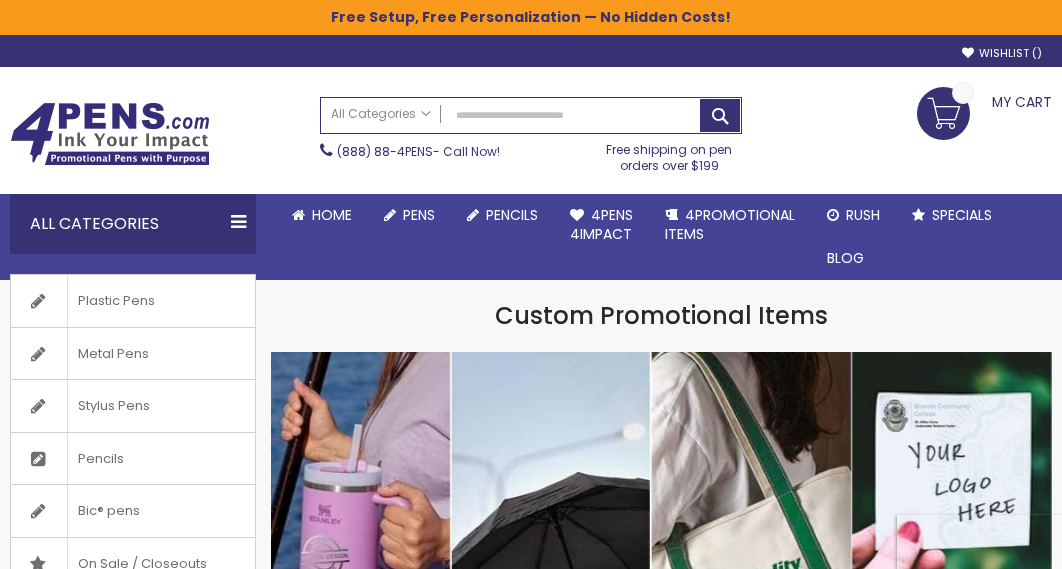 scroll, scrollTop: 0, scrollLeft: 0, axis: both 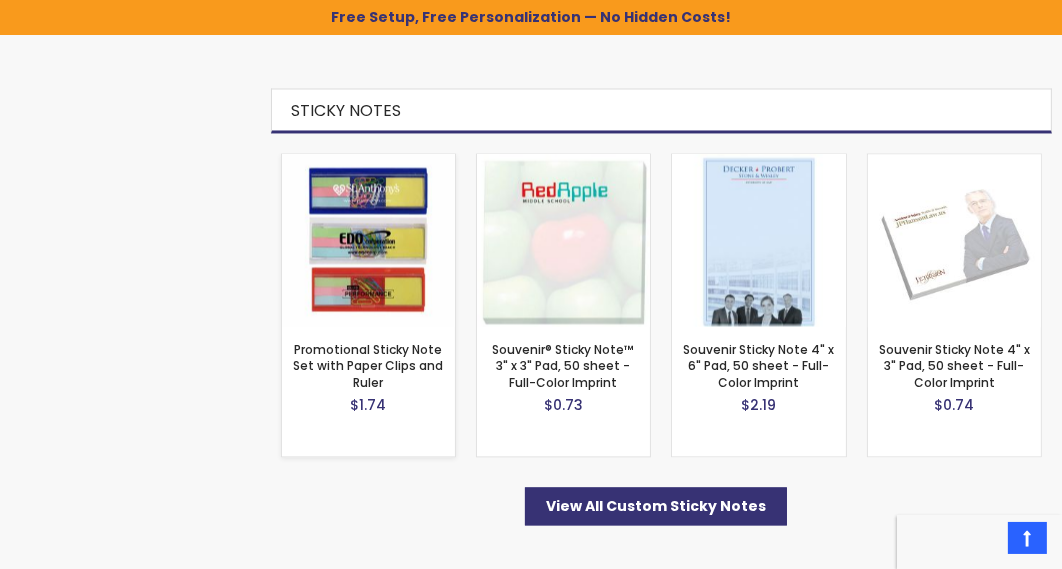 click at bounding box center (368, 240) 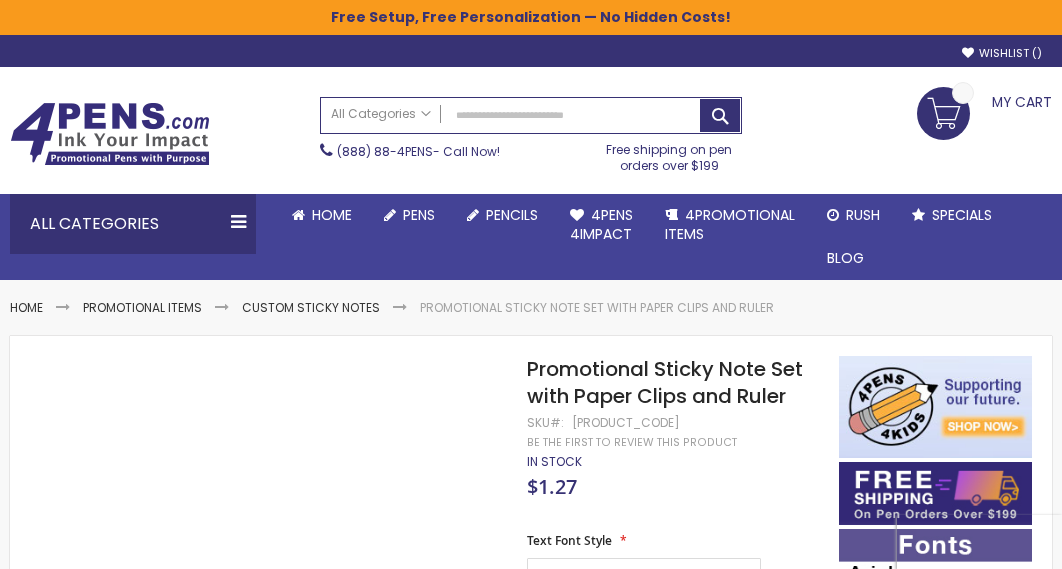 scroll, scrollTop: 0, scrollLeft: 0, axis: both 